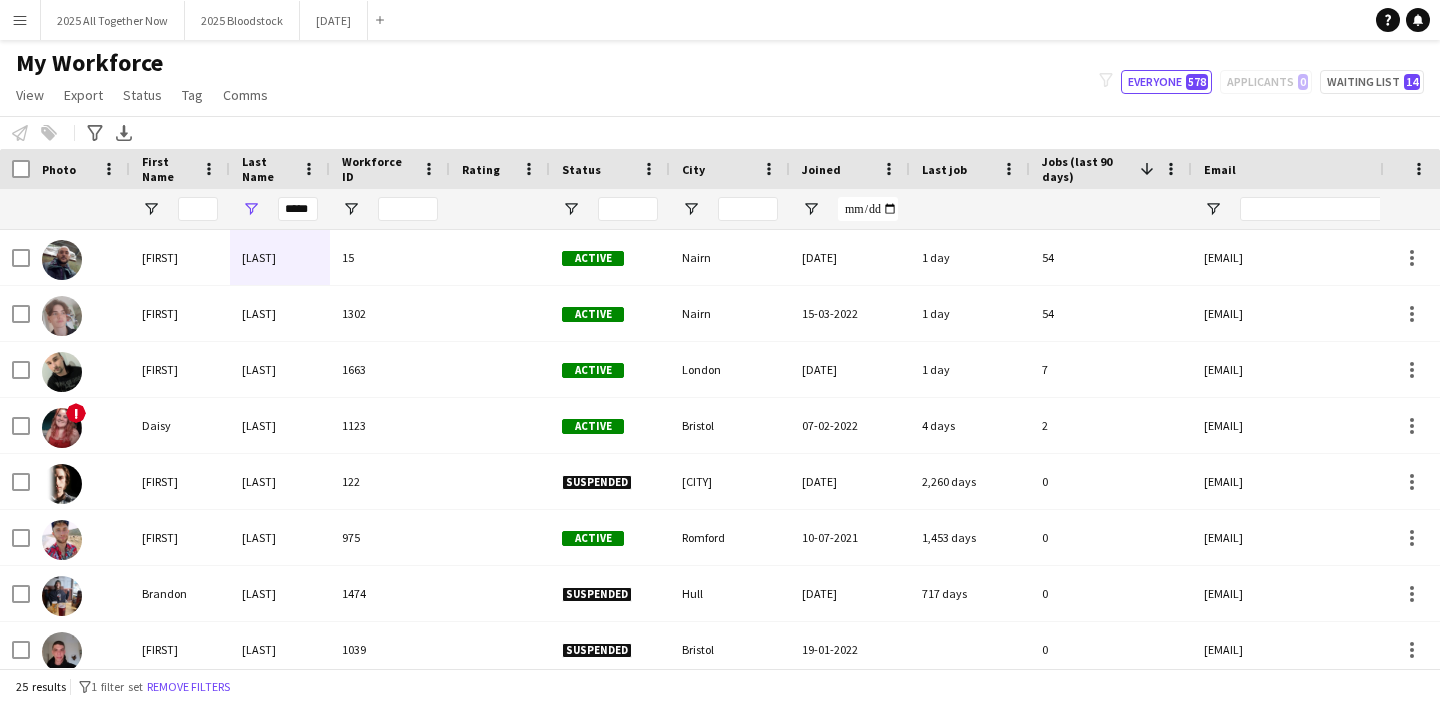 scroll, scrollTop: 0, scrollLeft: 0, axis: both 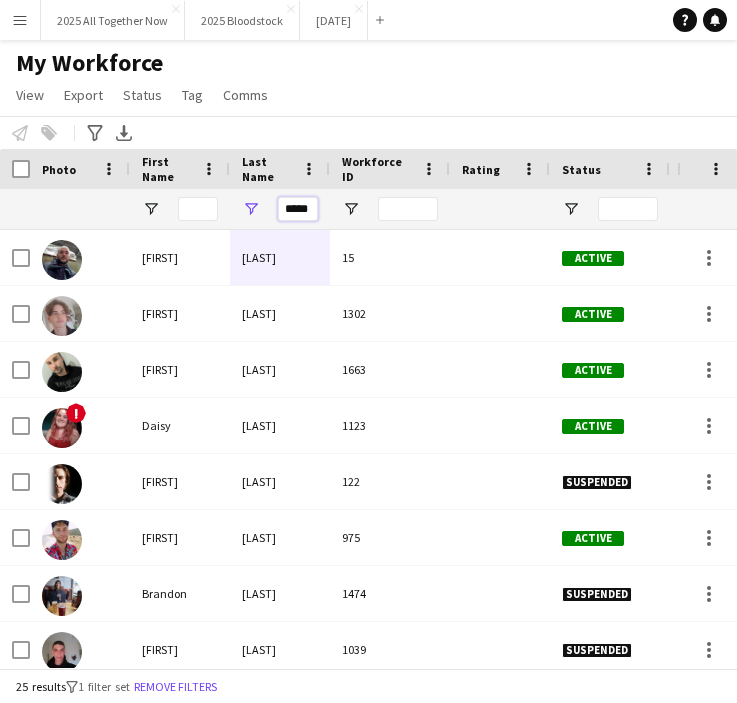 click on "*****" at bounding box center (298, 209) 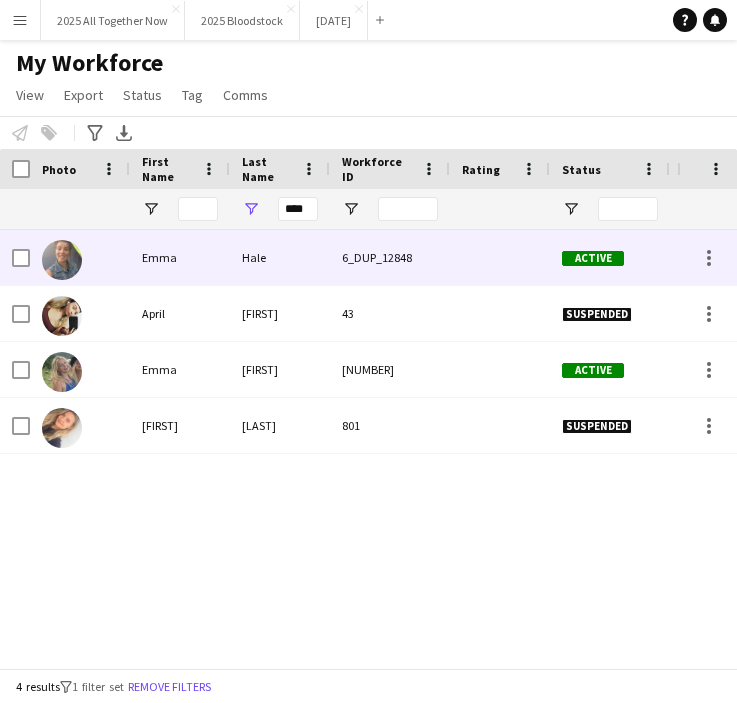 click on "Hale" at bounding box center (280, 257) 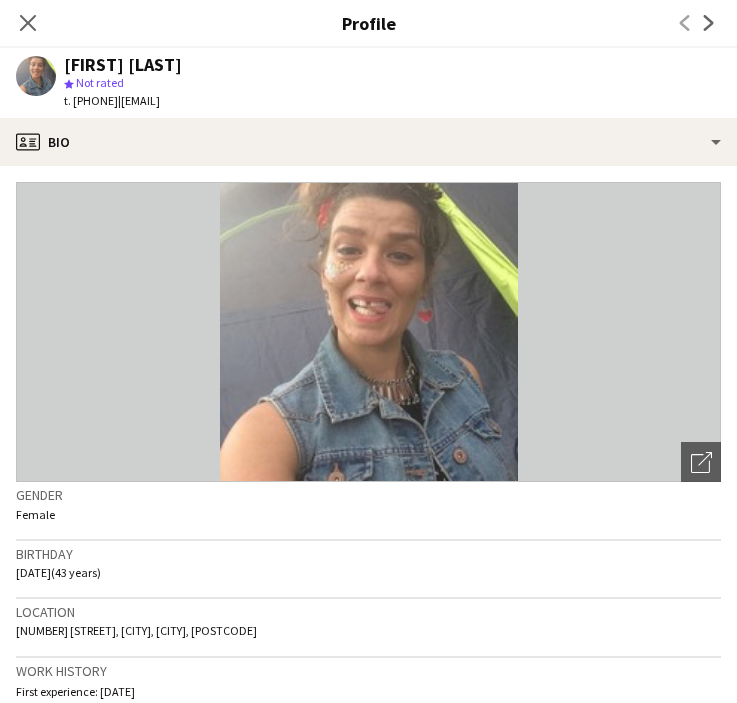 drag, startPoint x: 161, startPoint y: 98, endPoint x: 278, endPoint y: 103, distance: 117.10679 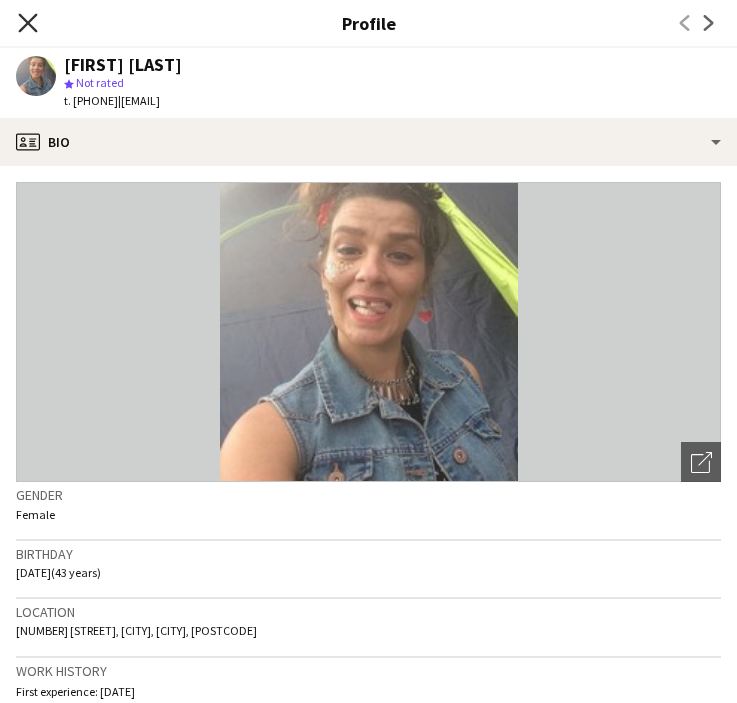click 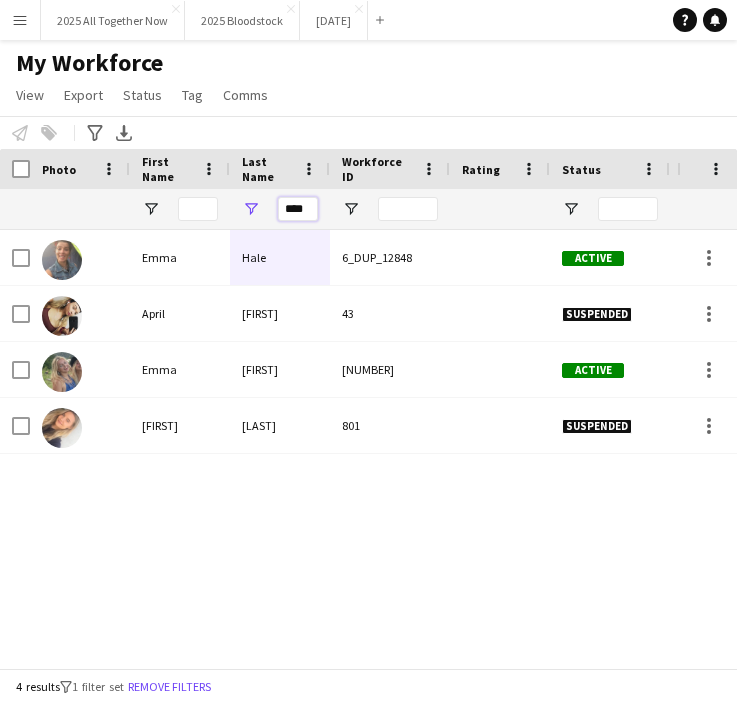 click on "****" at bounding box center [298, 209] 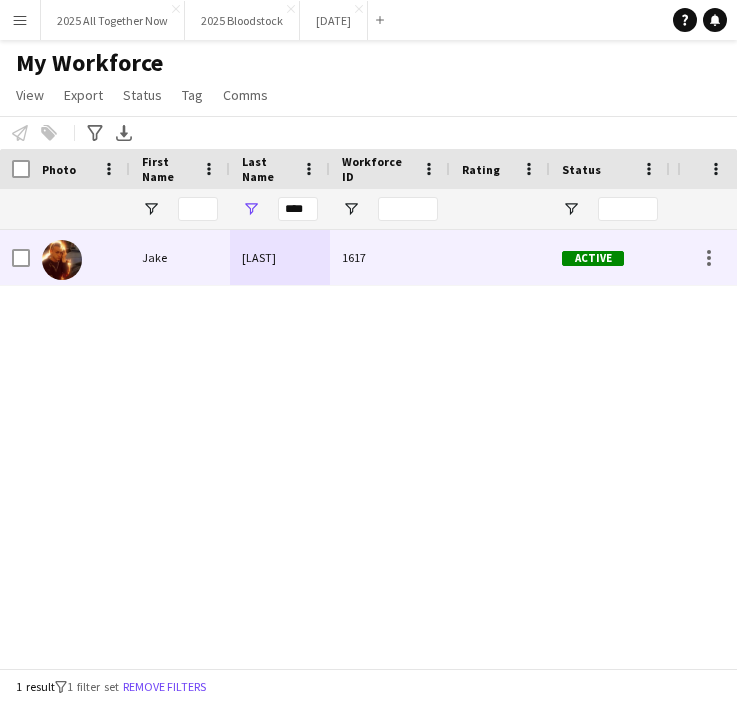 click on "[LAST]" at bounding box center (280, 257) 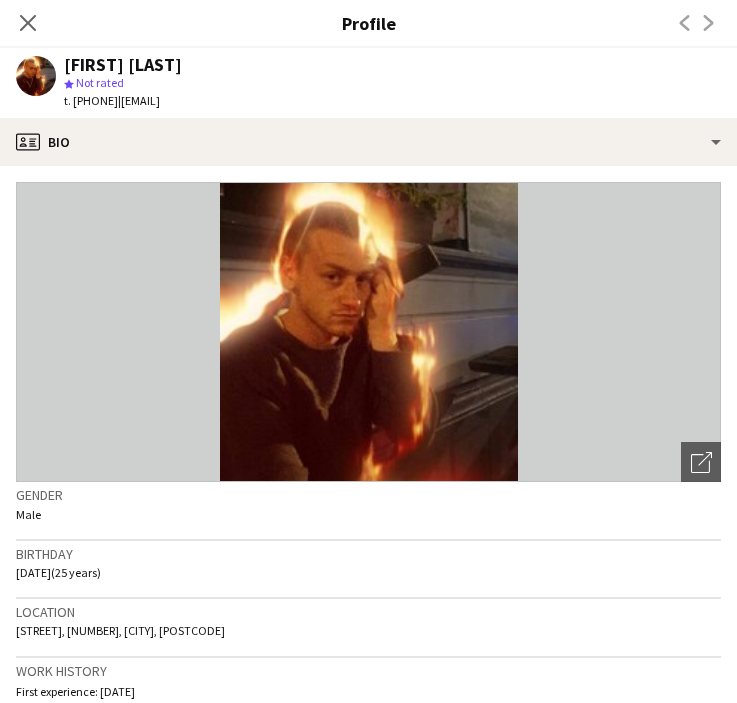 drag, startPoint x: 159, startPoint y: 102, endPoint x: 288, endPoint y: 109, distance: 129.18979 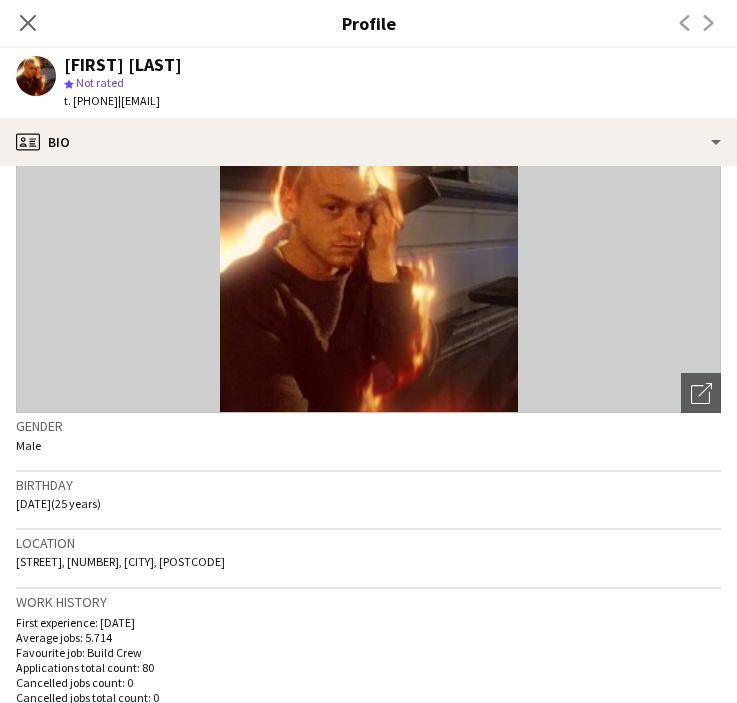 click on "Close pop-in" 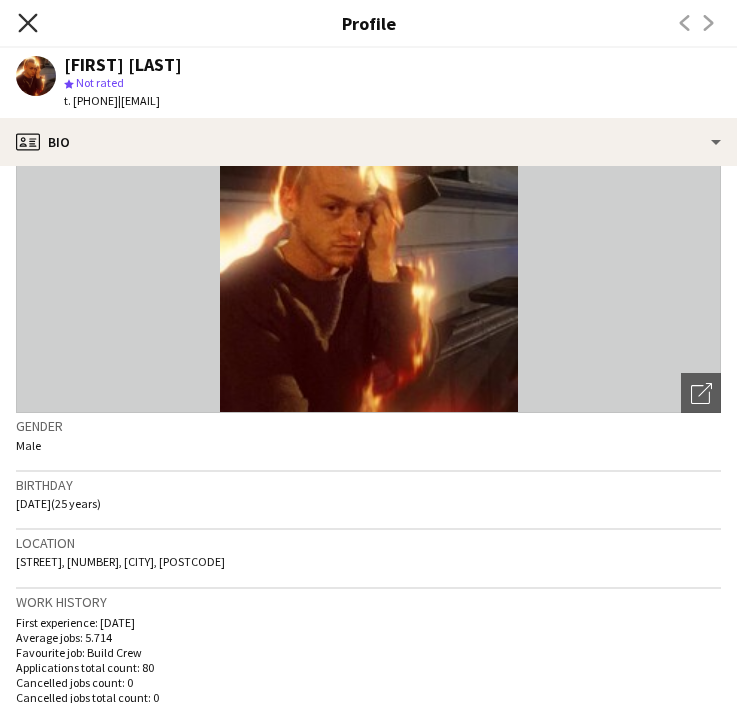 click on "Close pop-in" 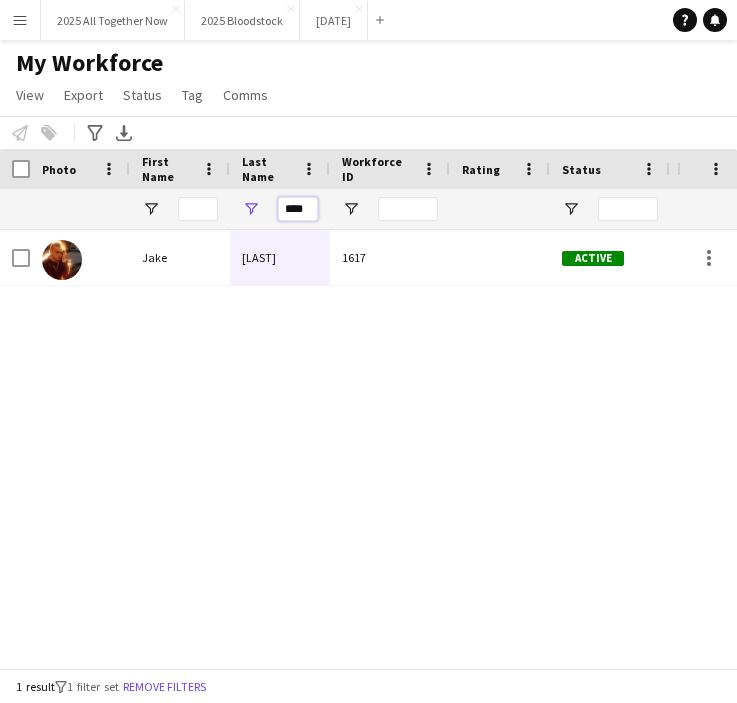 click on "****" at bounding box center (298, 209) 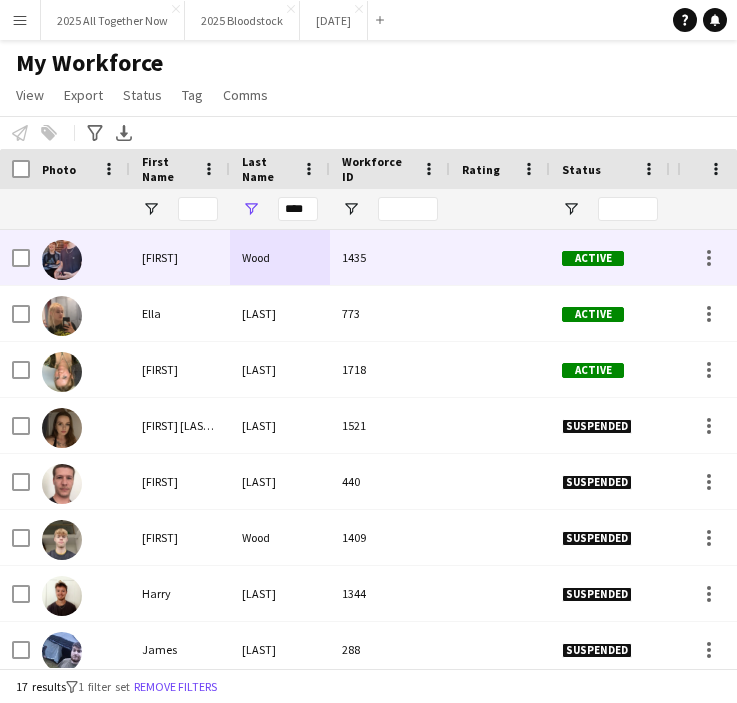 click on "[FIRST]" at bounding box center (180, 257) 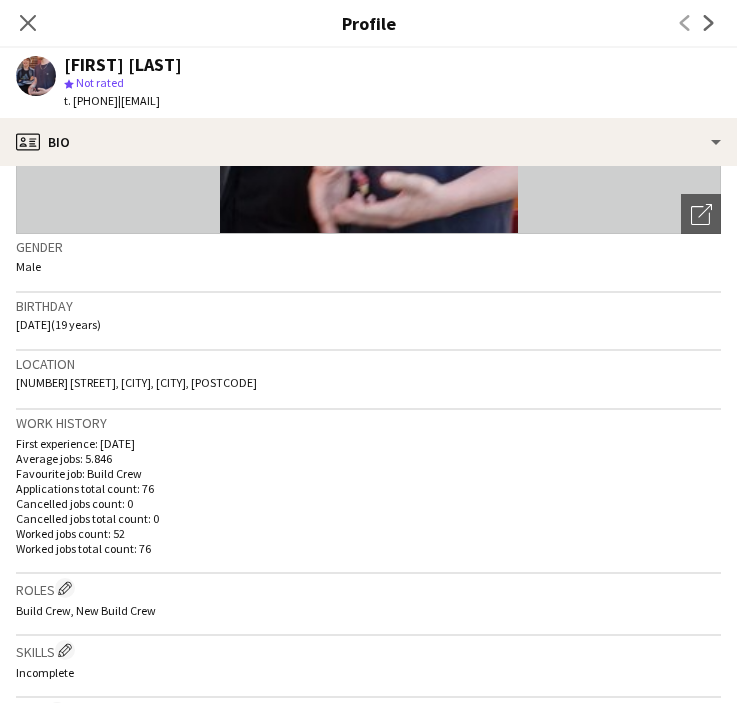scroll, scrollTop: 240, scrollLeft: 0, axis: vertical 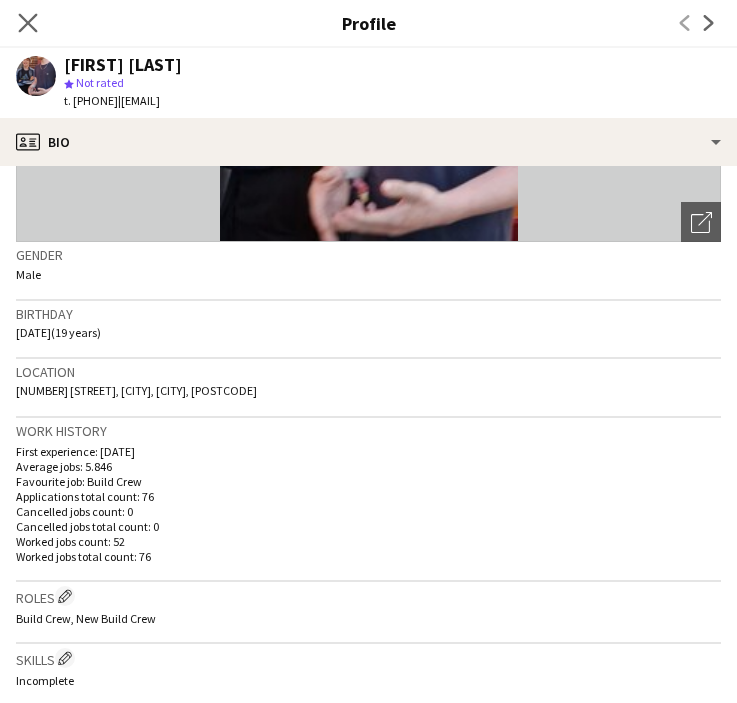 click on "Close pop-in" 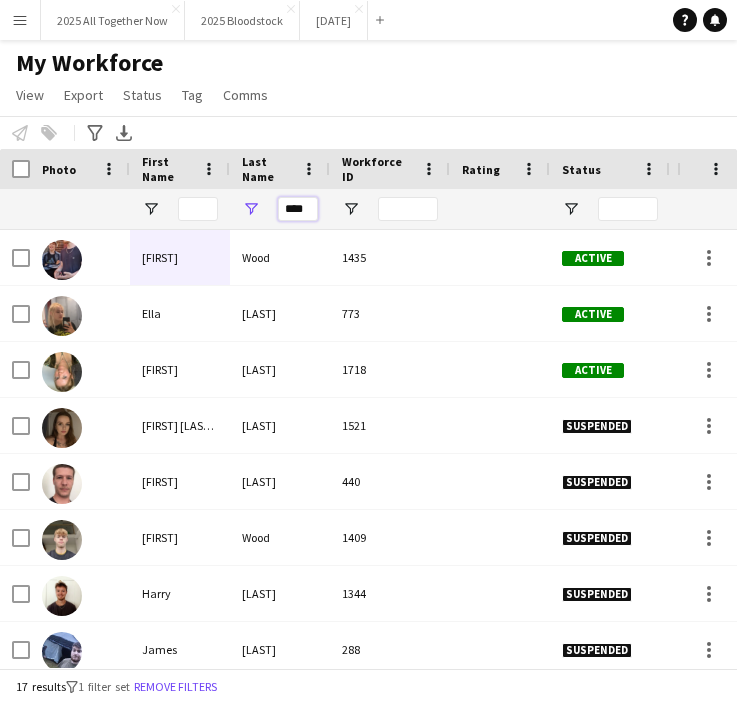 click on "****" at bounding box center [298, 209] 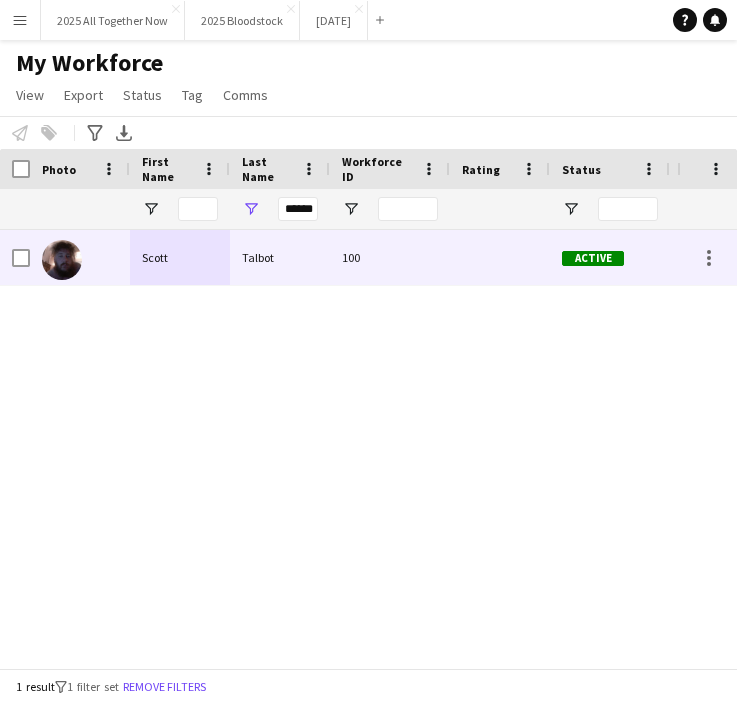 click on "Talbot" at bounding box center (280, 257) 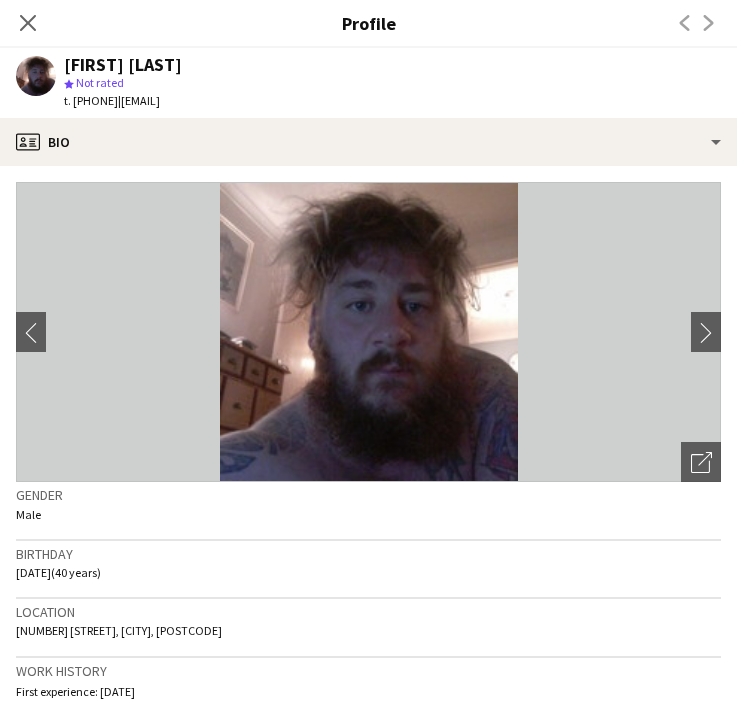 scroll, scrollTop: 13, scrollLeft: 0, axis: vertical 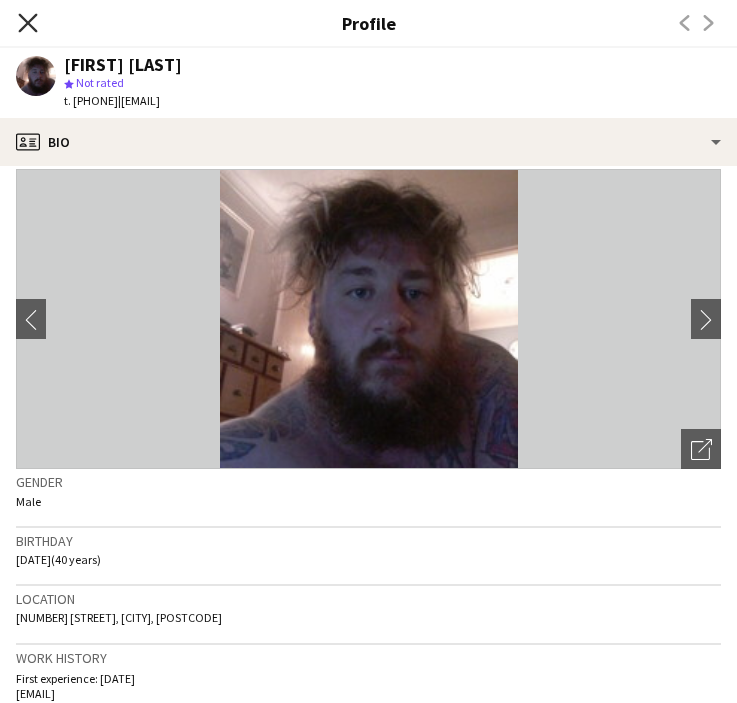 click on "Close pop-in" 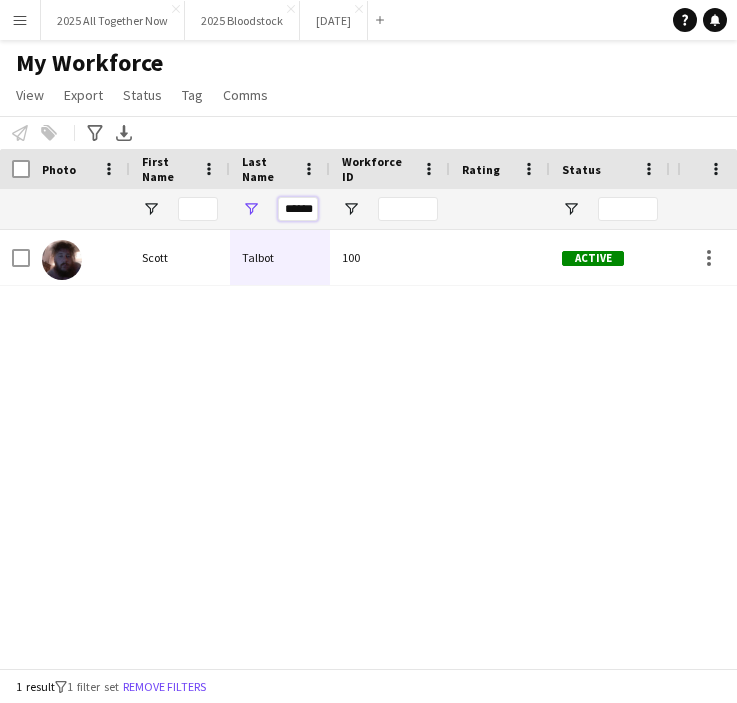 click on "******" at bounding box center [298, 209] 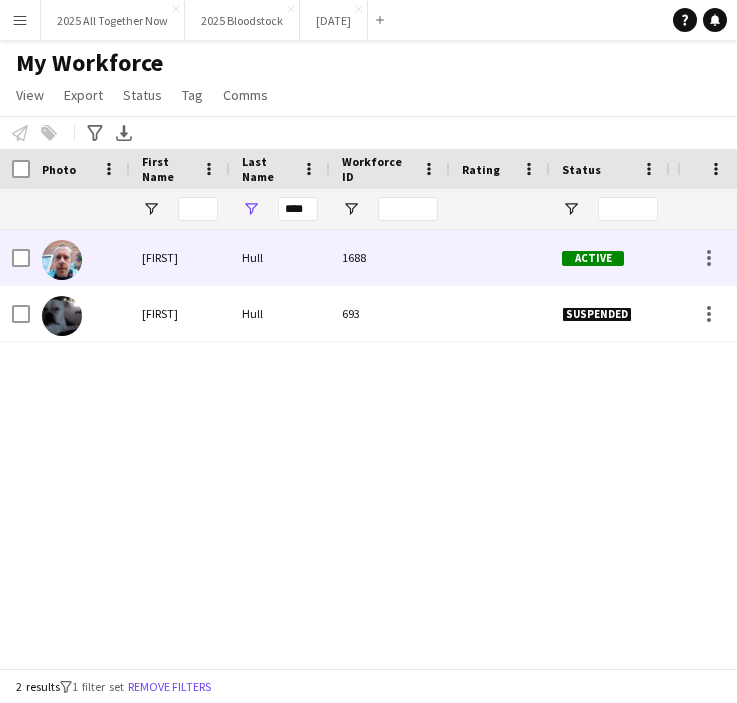 click on "Hull" at bounding box center [280, 257] 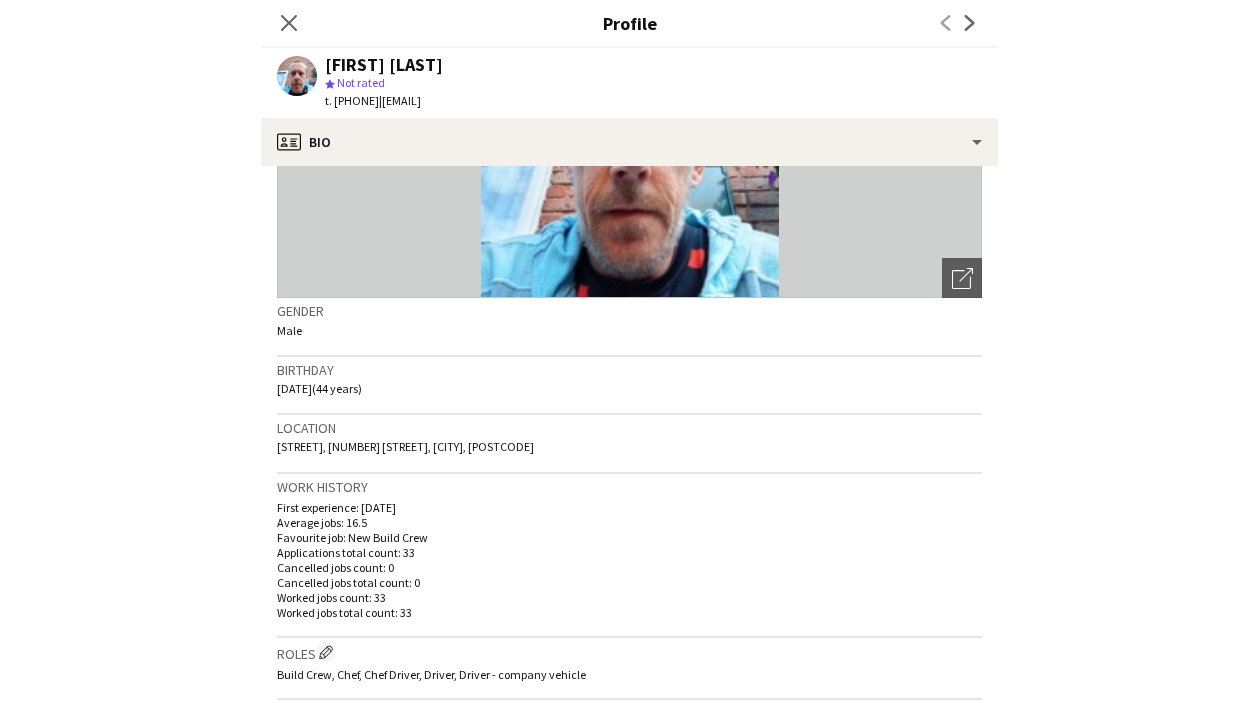 scroll, scrollTop: 187, scrollLeft: 0, axis: vertical 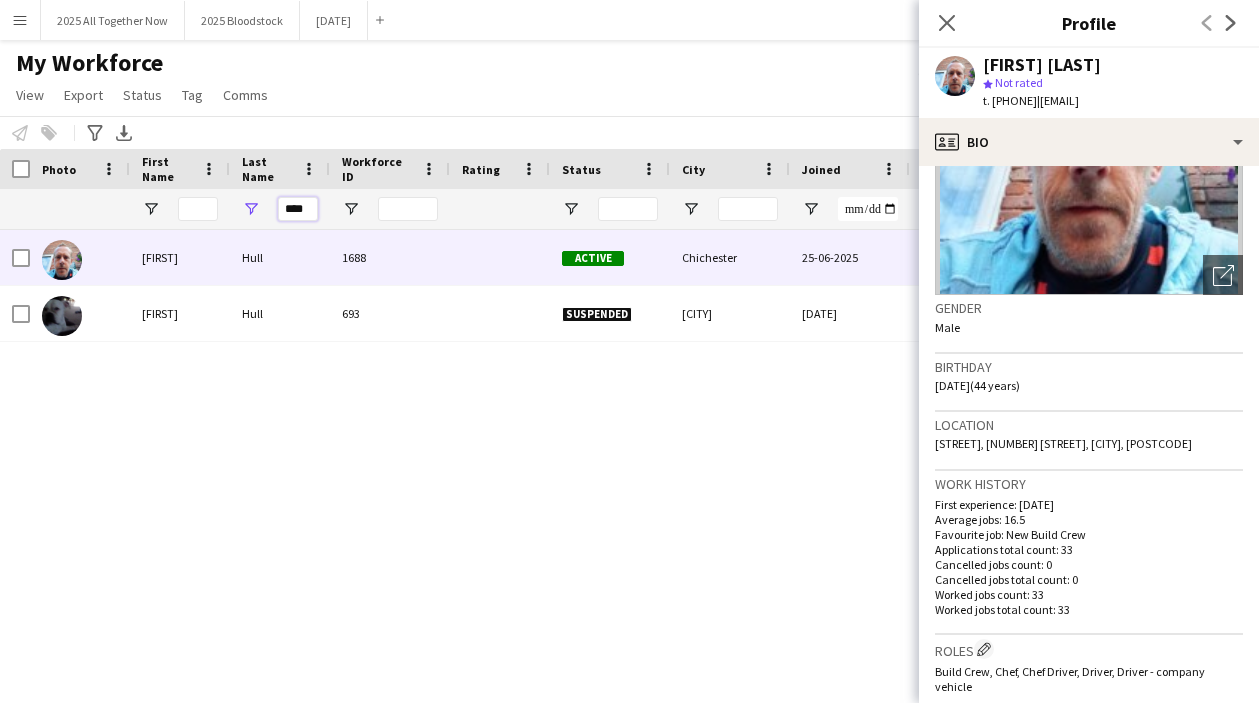 click on "****" at bounding box center (298, 209) 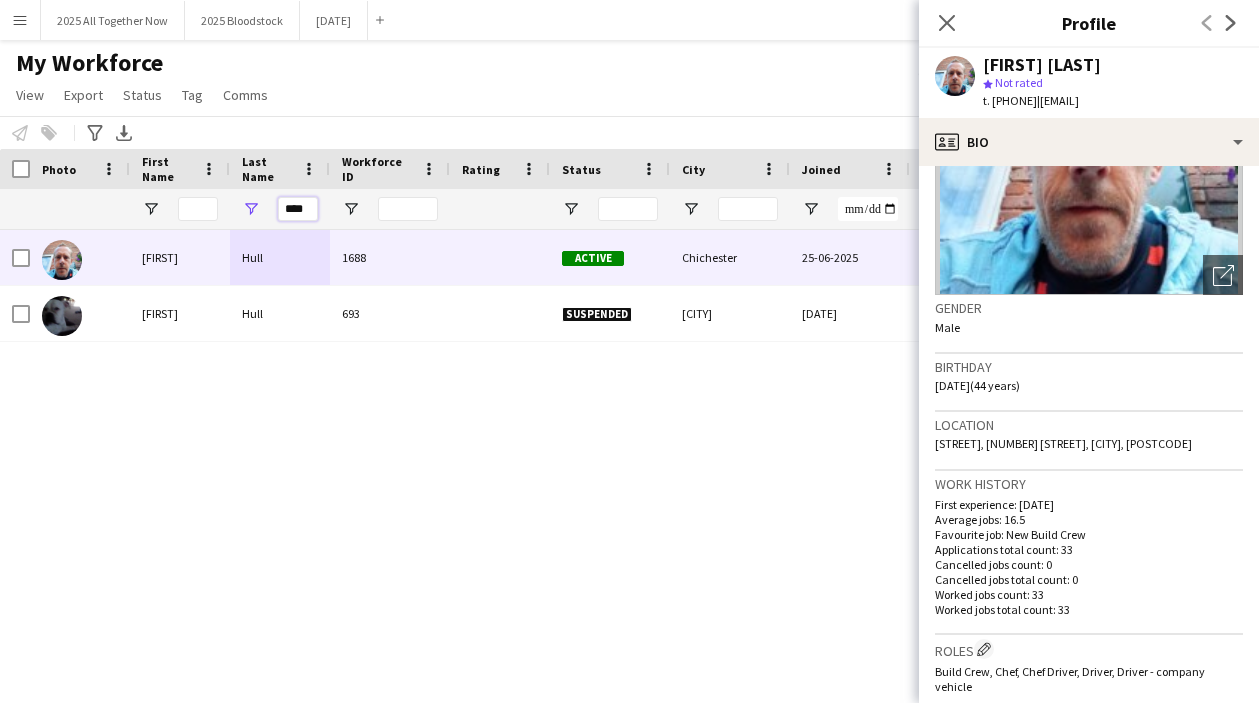 click on "****" at bounding box center (298, 209) 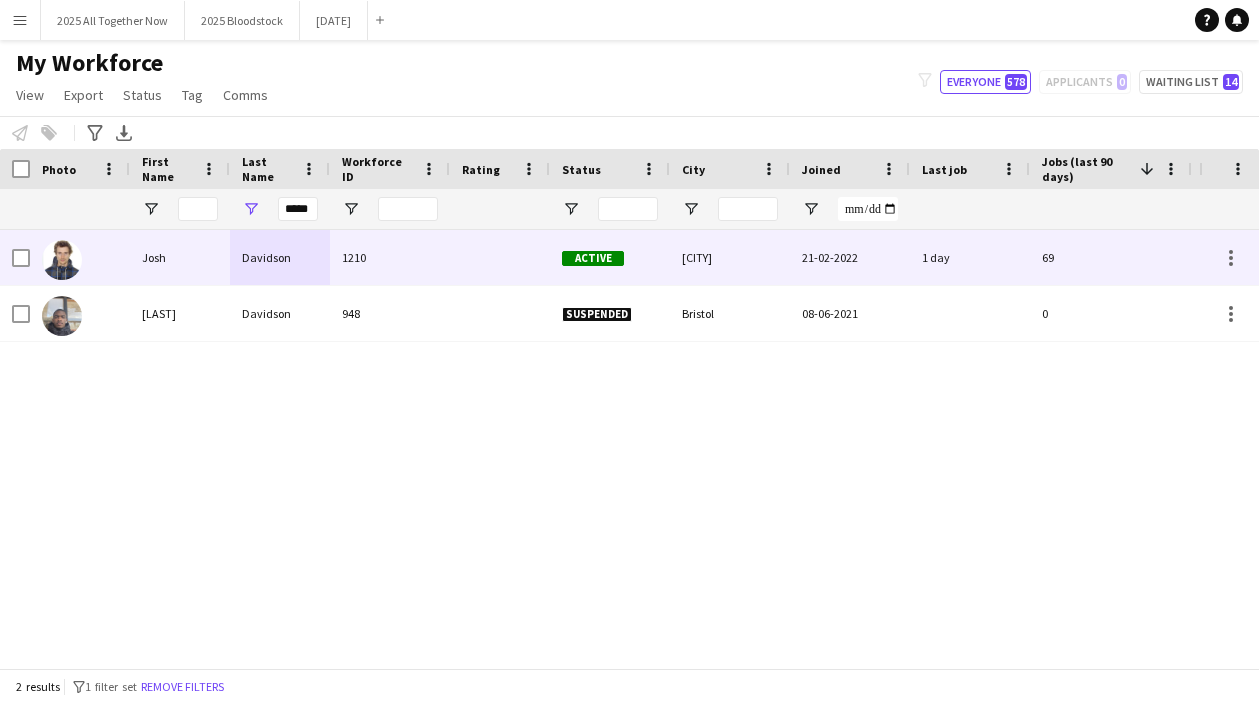 click on "Davidson" at bounding box center [280, 257] 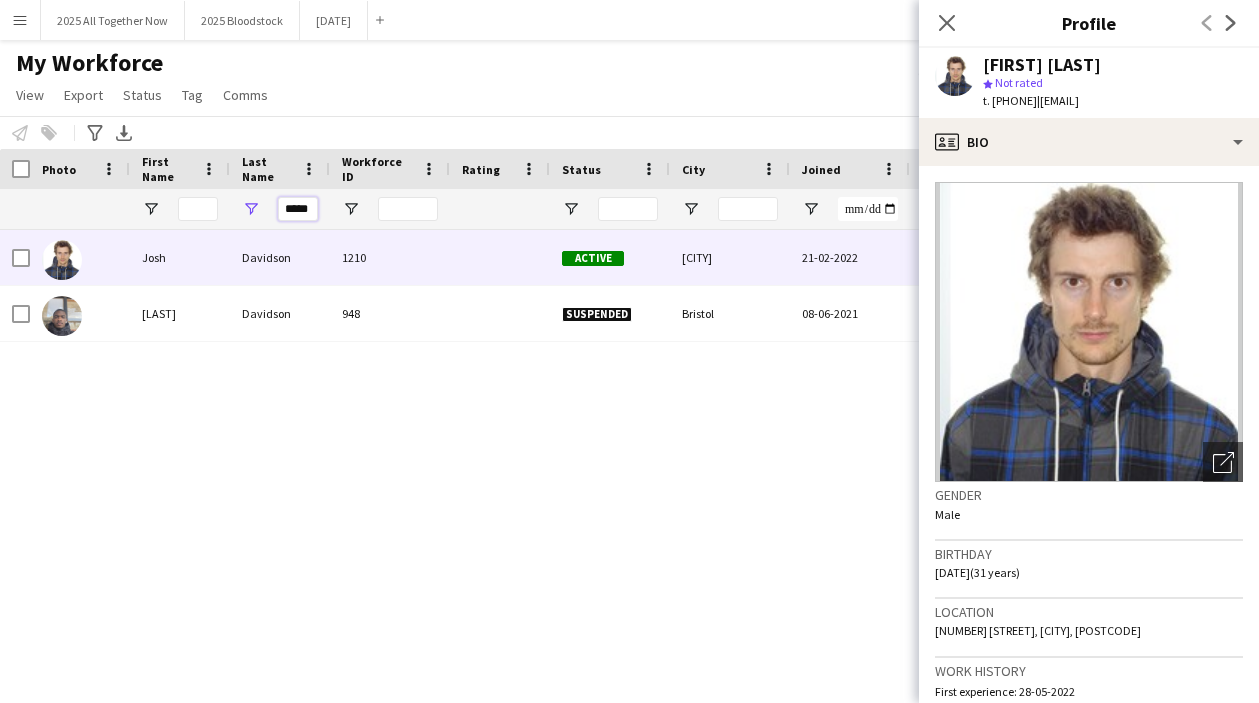 click on "*****" at bounding box center (298, 209) 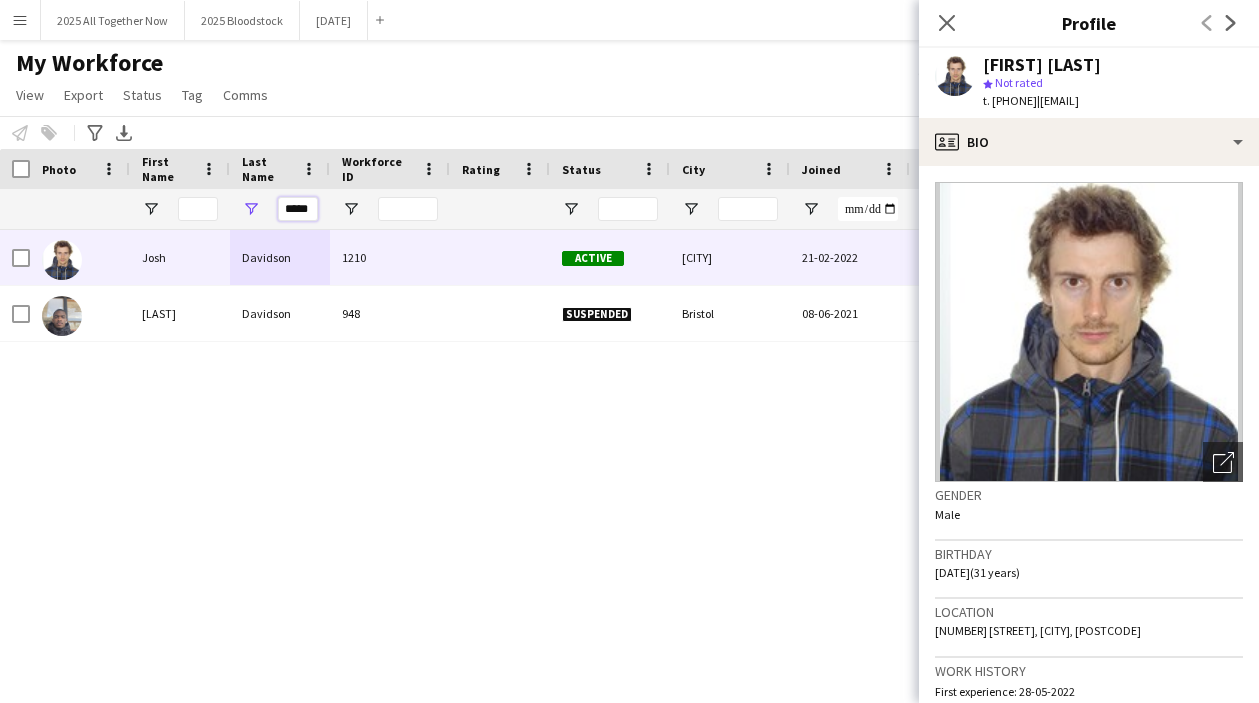 click on "*****" at bounding box center (298, 209) 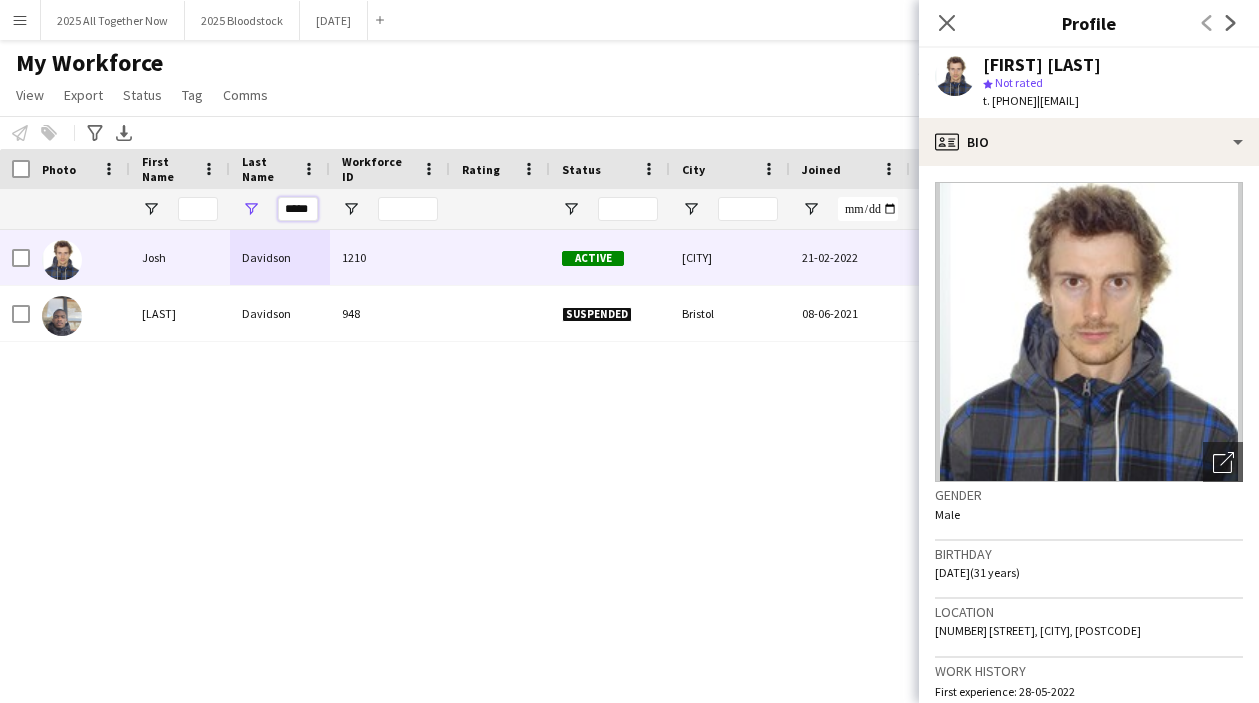 scroll, scrollTop: 0, scrollLeft: 2, axis: horizontal 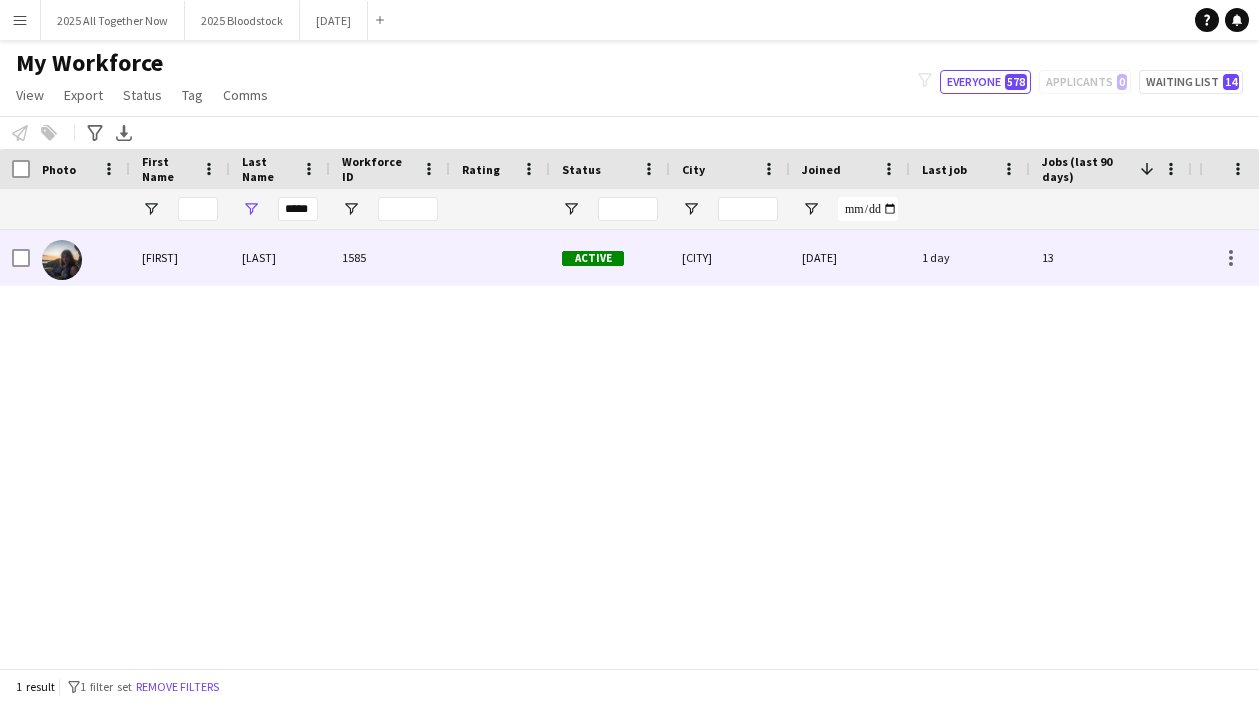 click on "[LAST]" at bounding box center [280, 257] 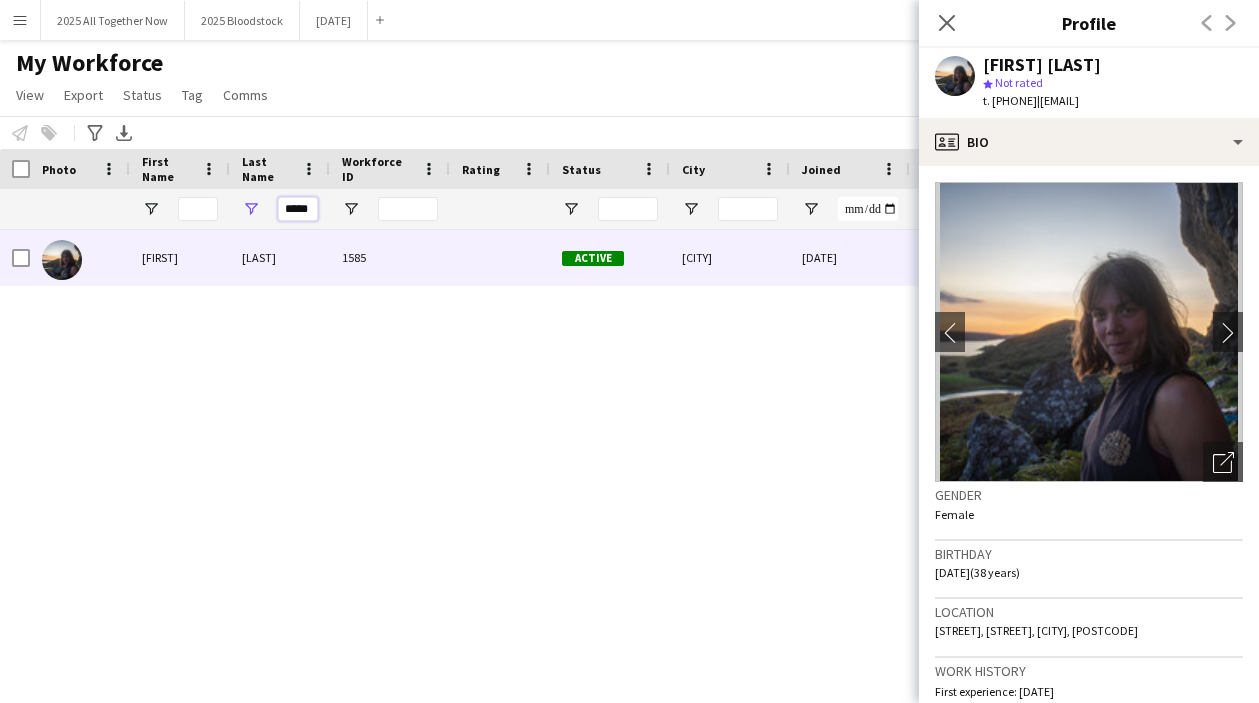 click on "*****" at bounding box center (298, 209) 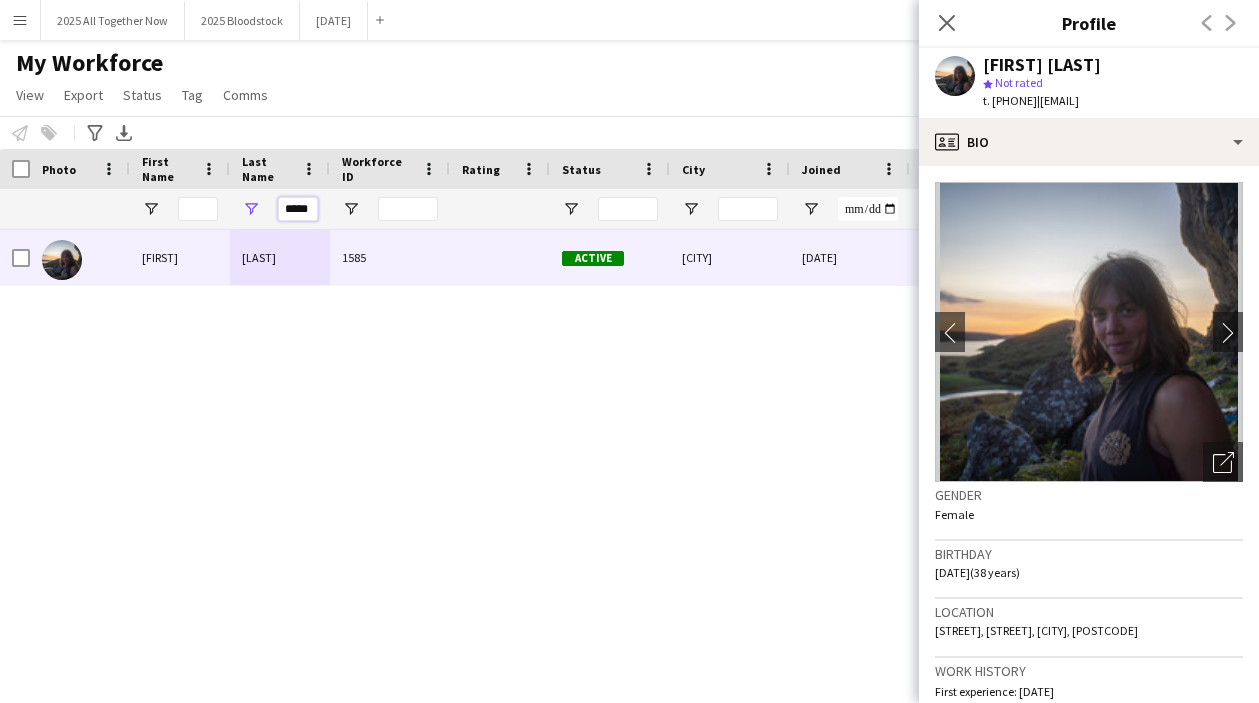 click on "*****" at bounding box center (298, 209) 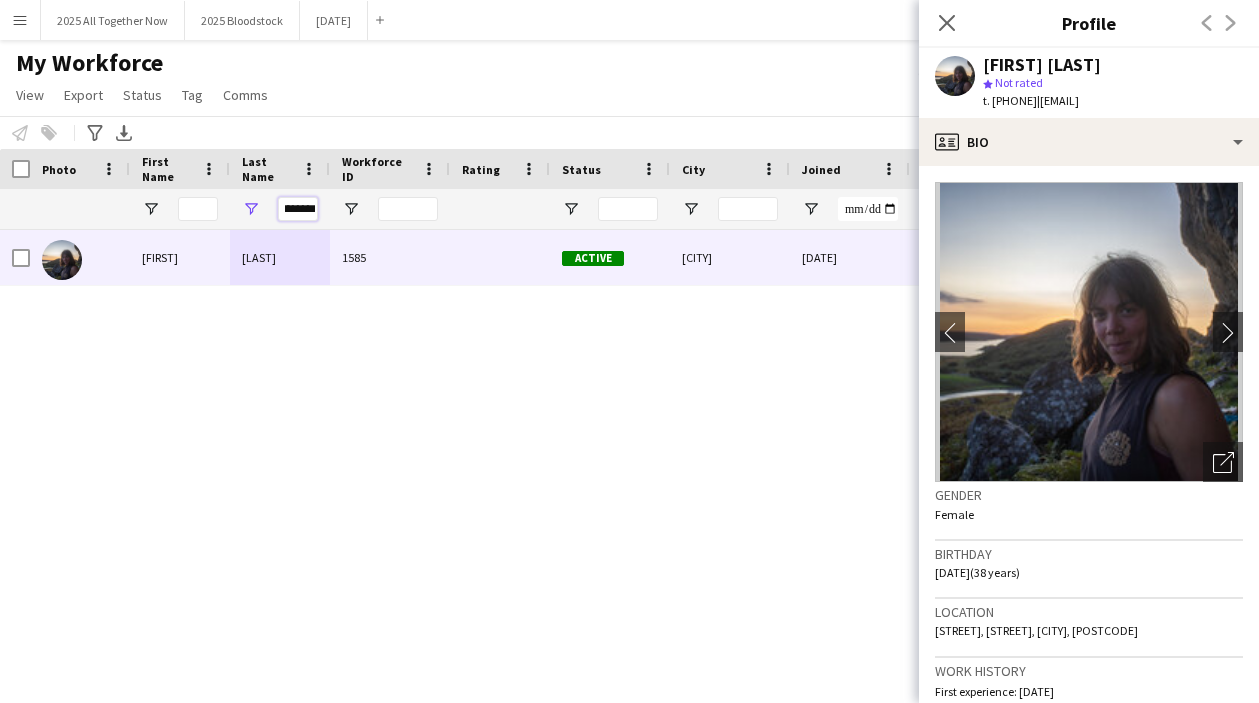 scroll, scrollTop: 0, scrollLeft: 11, axis: horizontal 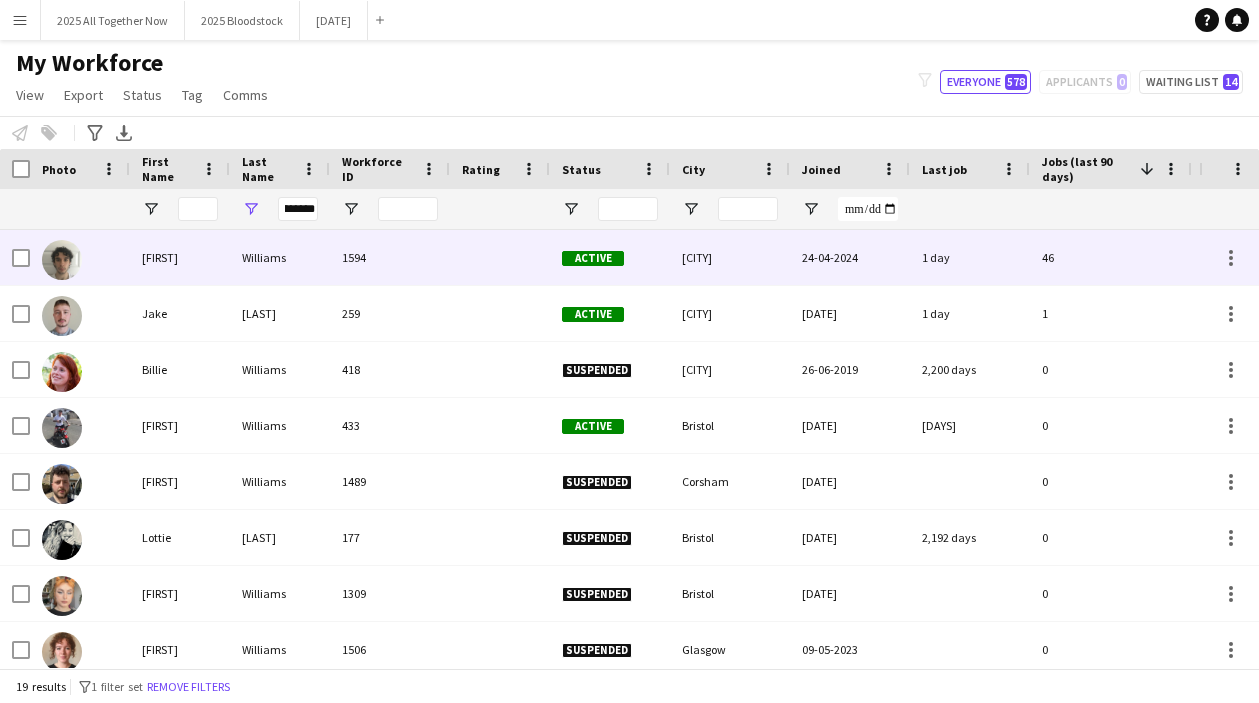 click on "1594" at bounding box center [390, 257] 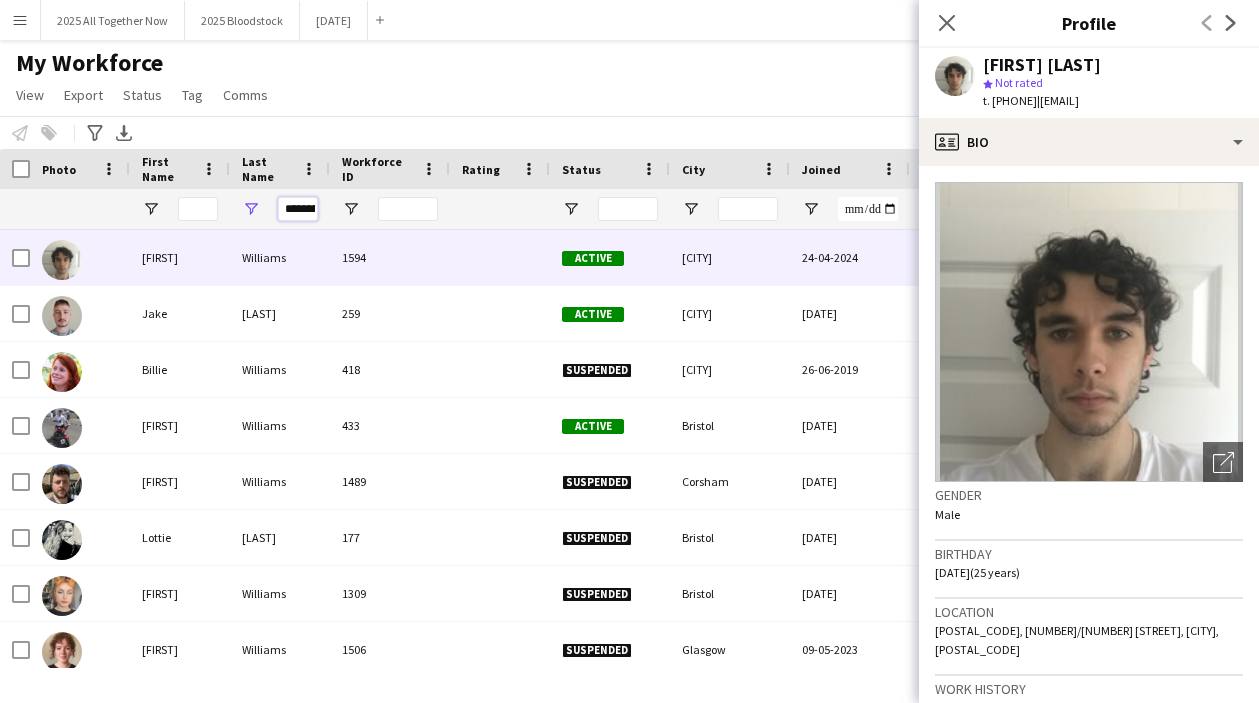 click on "********" at bounding box center [298, 209] 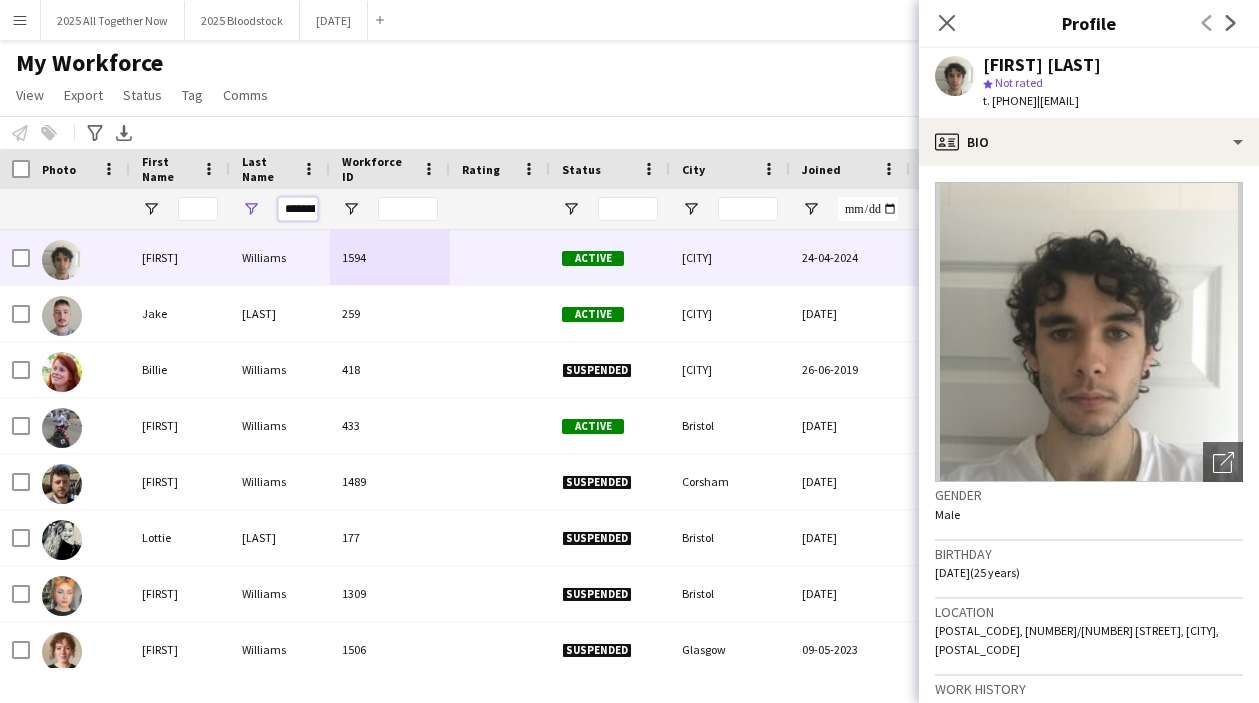 click on "********" at bounding box center (298, 209) 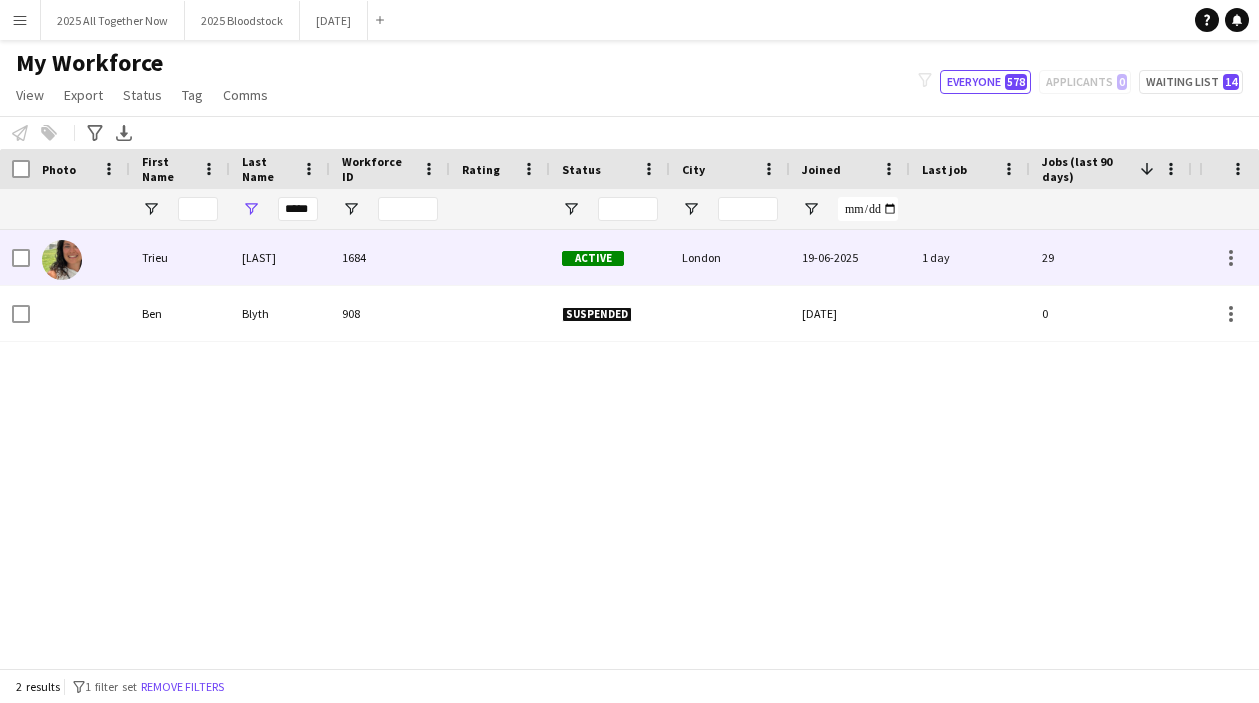 click on "[LAST]" at bounding box center [280, 257] 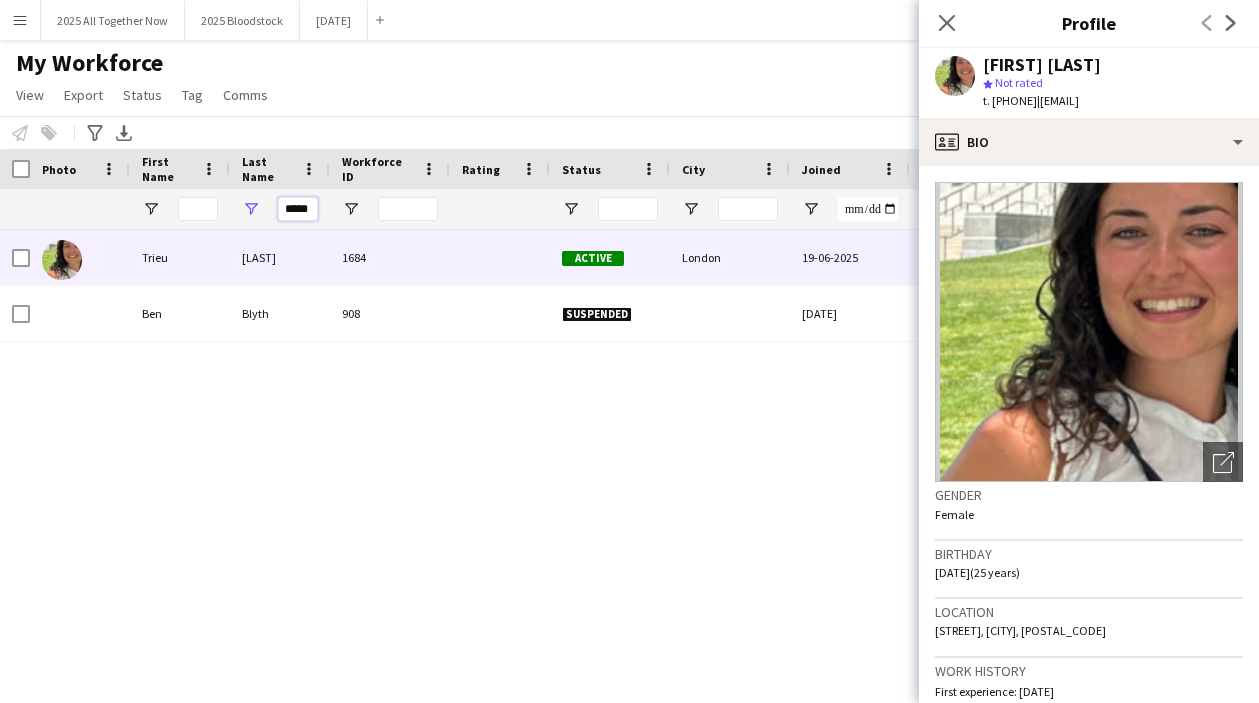 click on "*****" at bounding box center [298, 209] 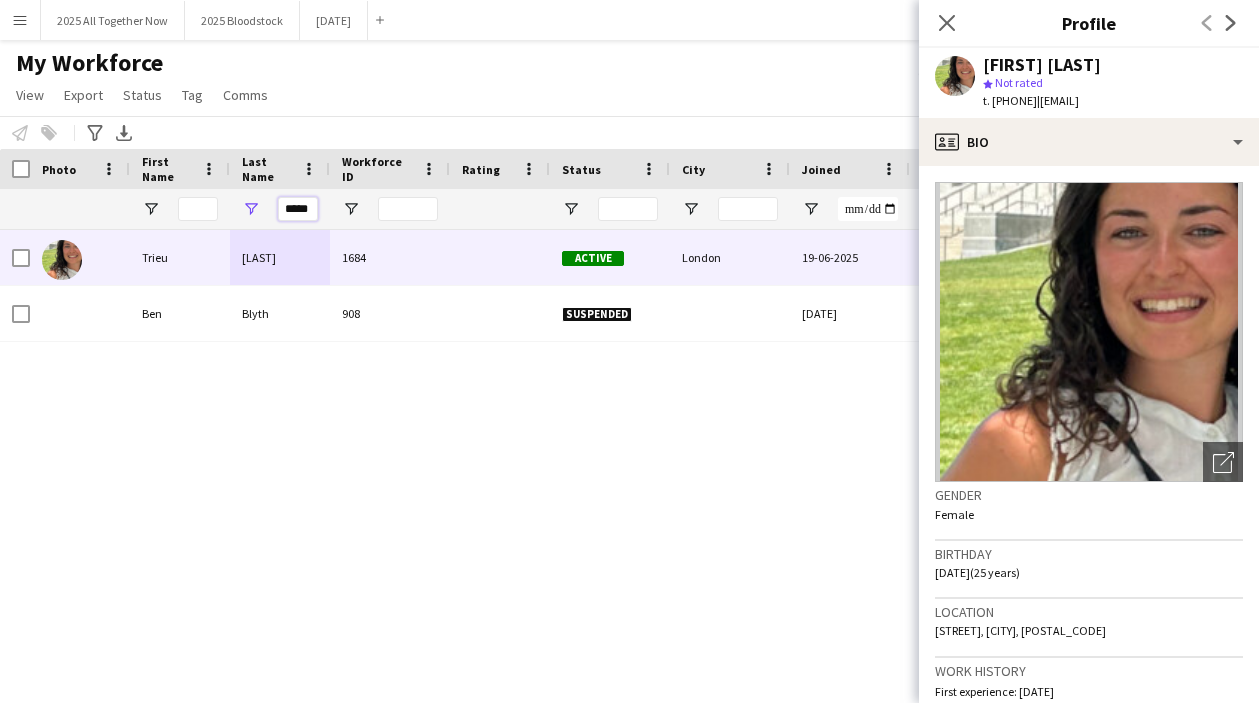 click on "*****" at bounding box center (298, 209) 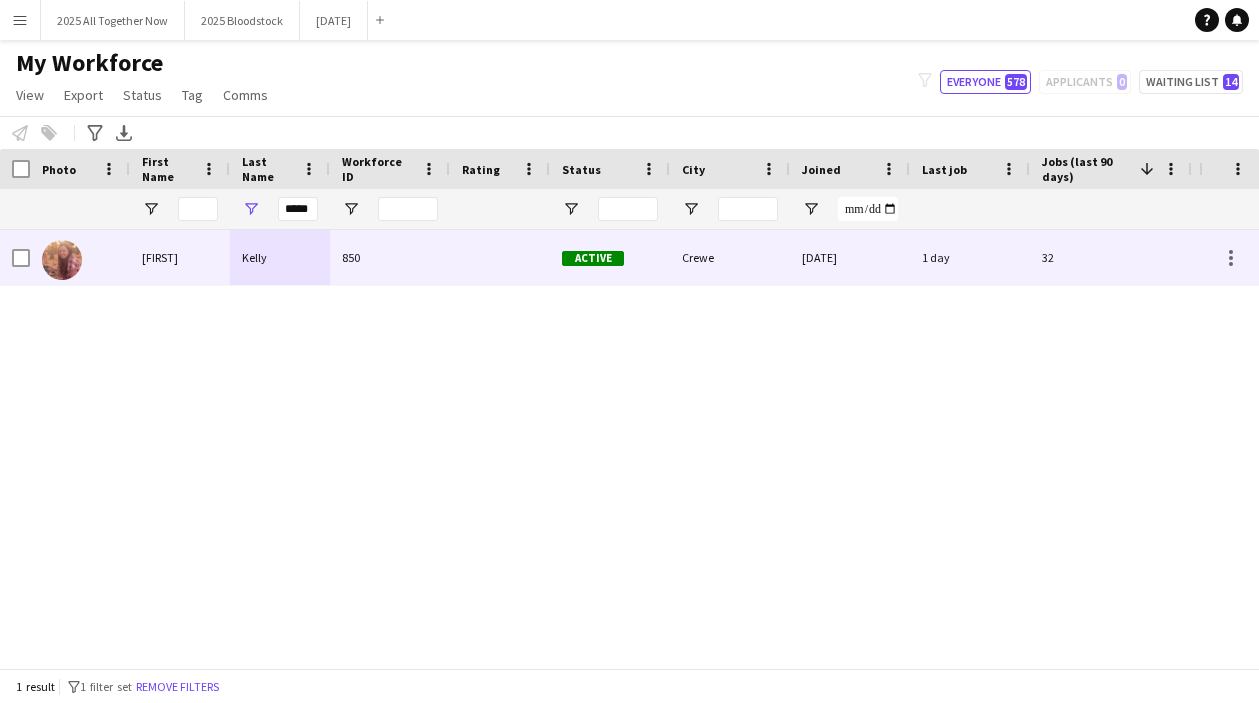 click on "850" at bounding box center (390, 257) 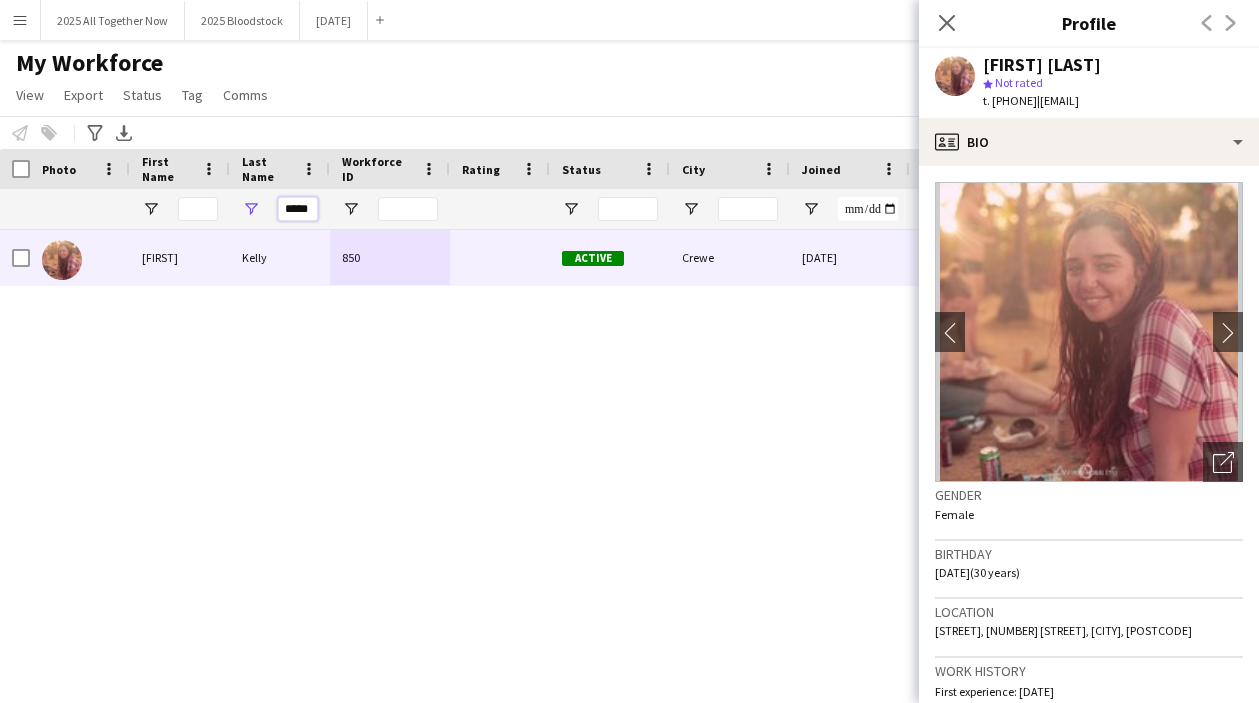 click on "*****" at bounding box center [298, 209] 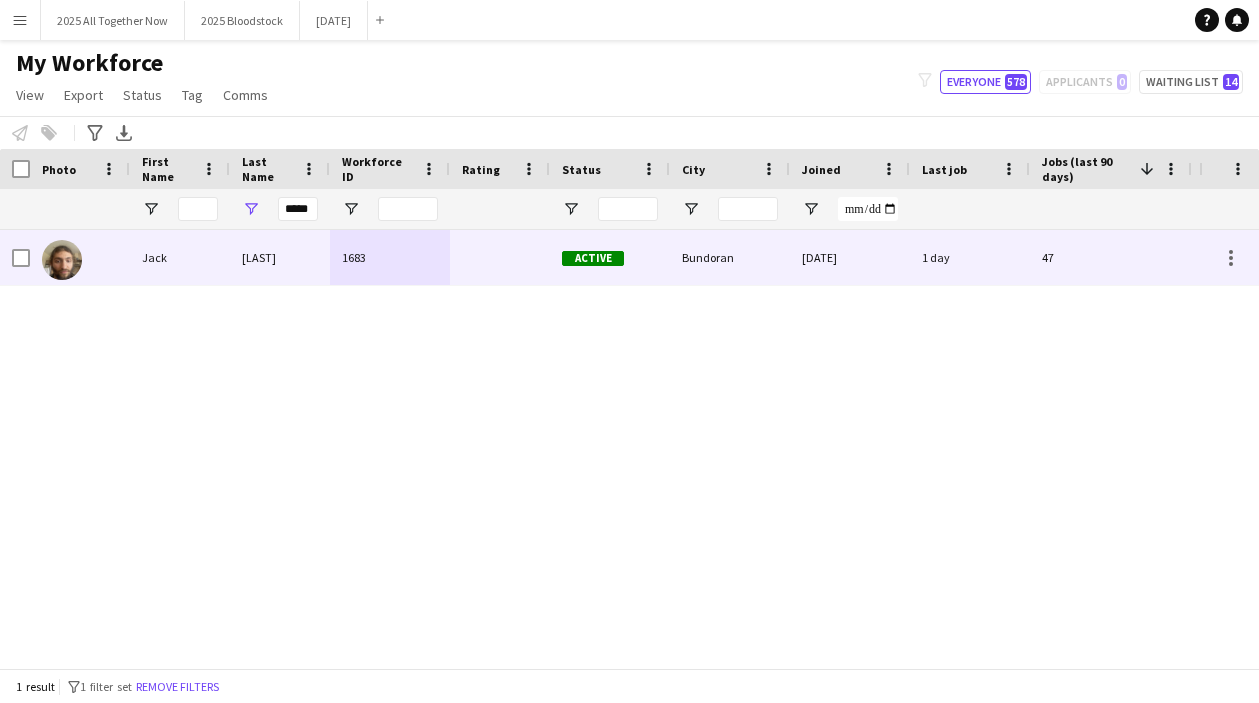 click on "[LAST]" at bounding box center (280, 257) 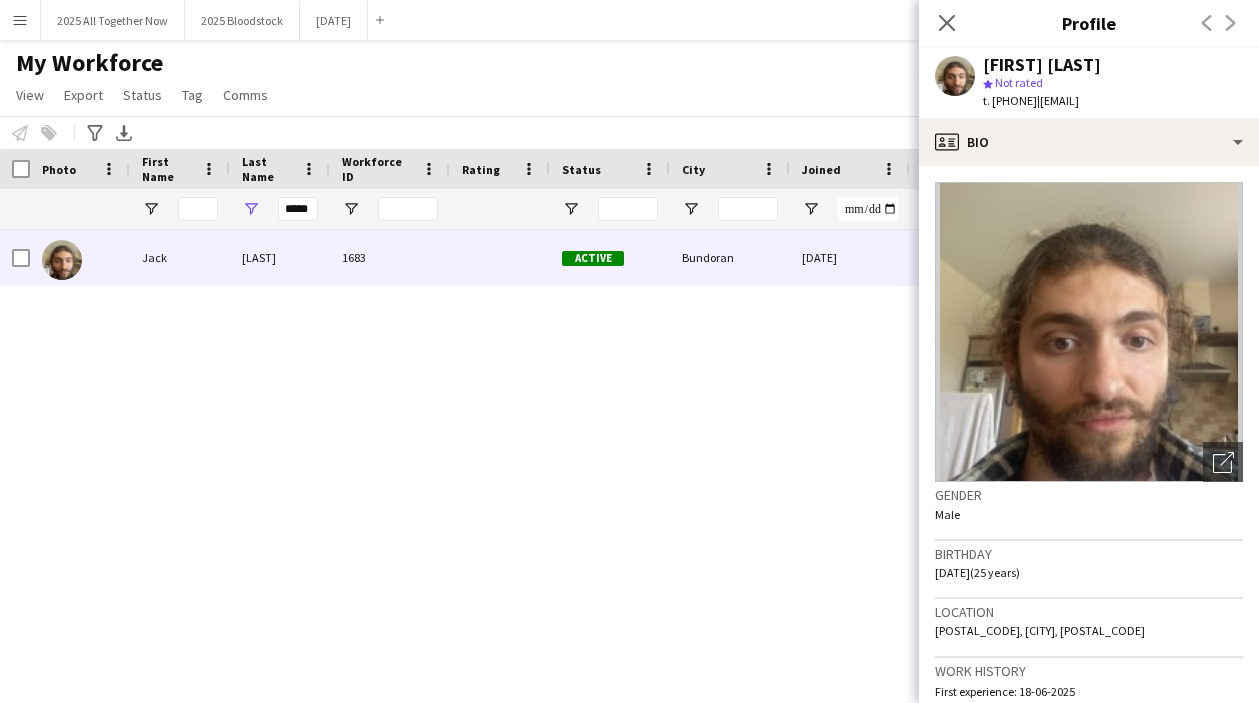 scroll, scrollTop: 26, scrollLeft: 0, axis: vertical 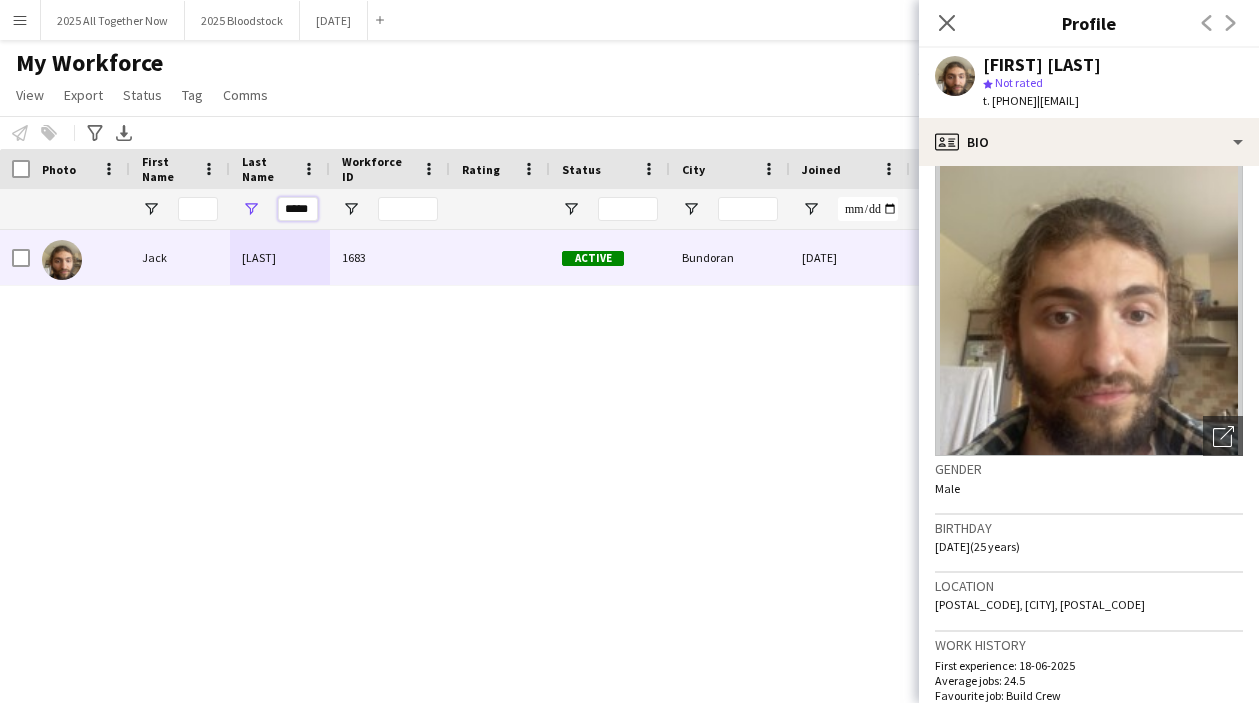 click on "*****" at bounding box center [298, 209] 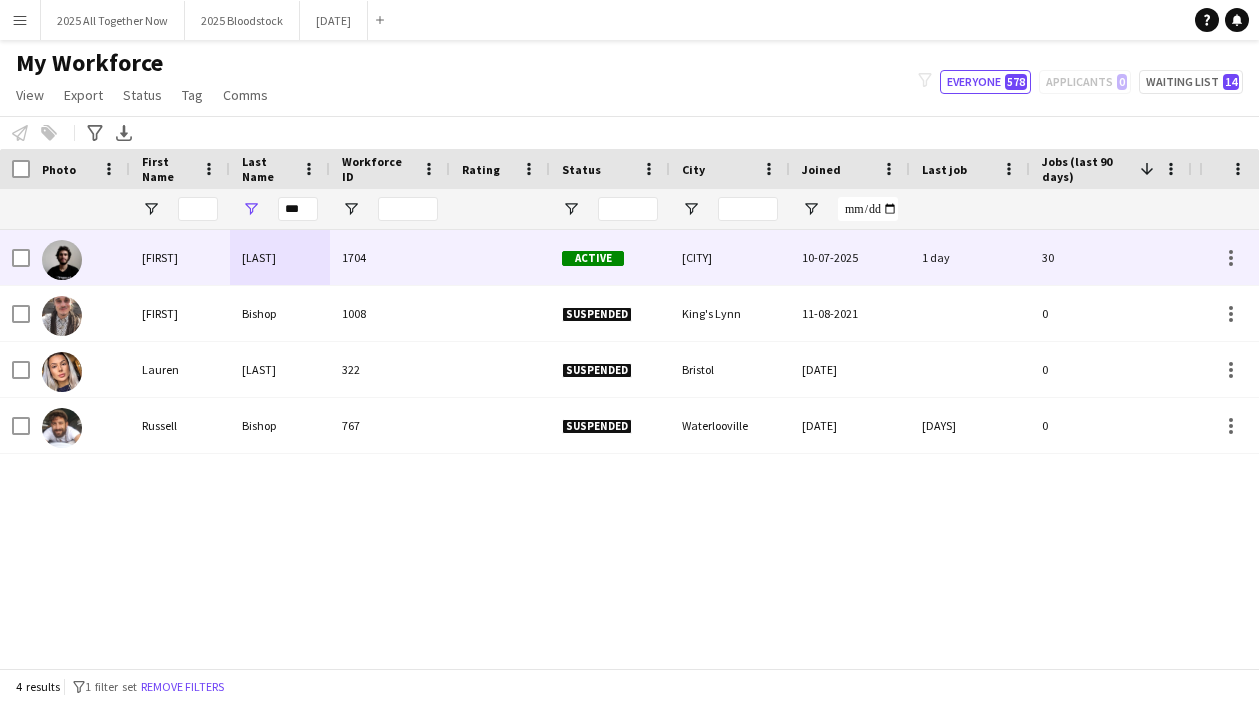 click on "[LAST]" at bounding box center [280, 257] 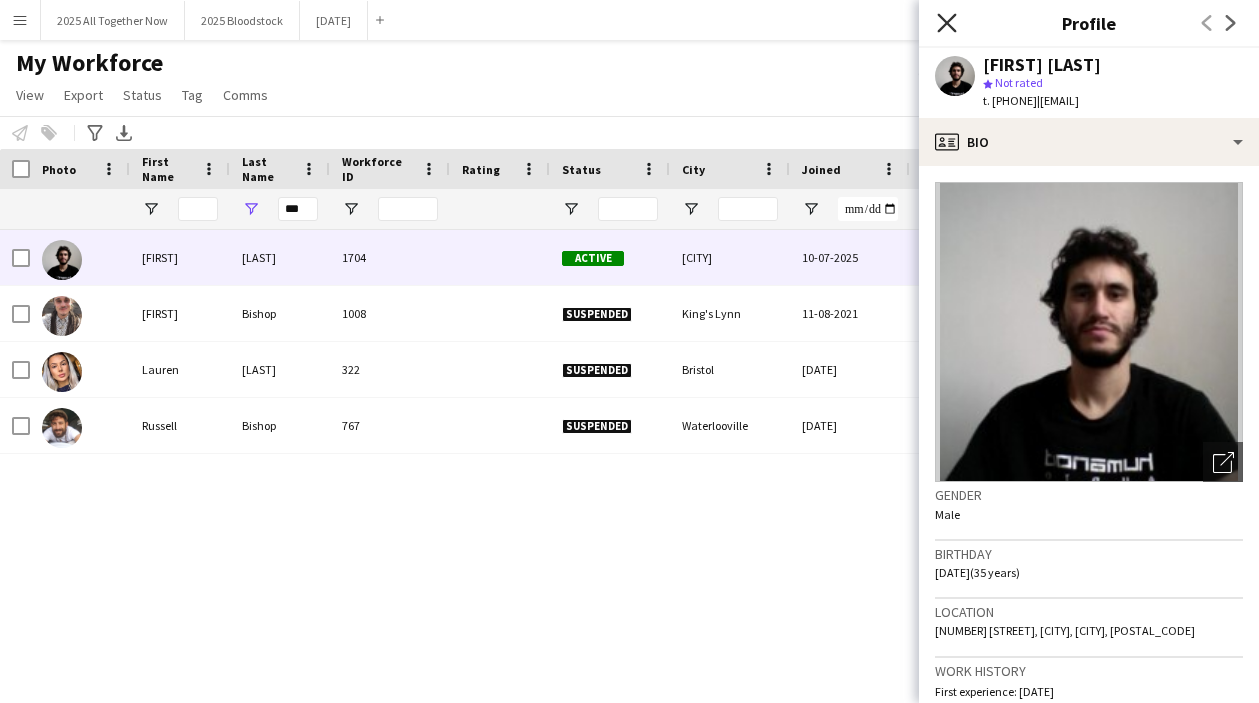 click 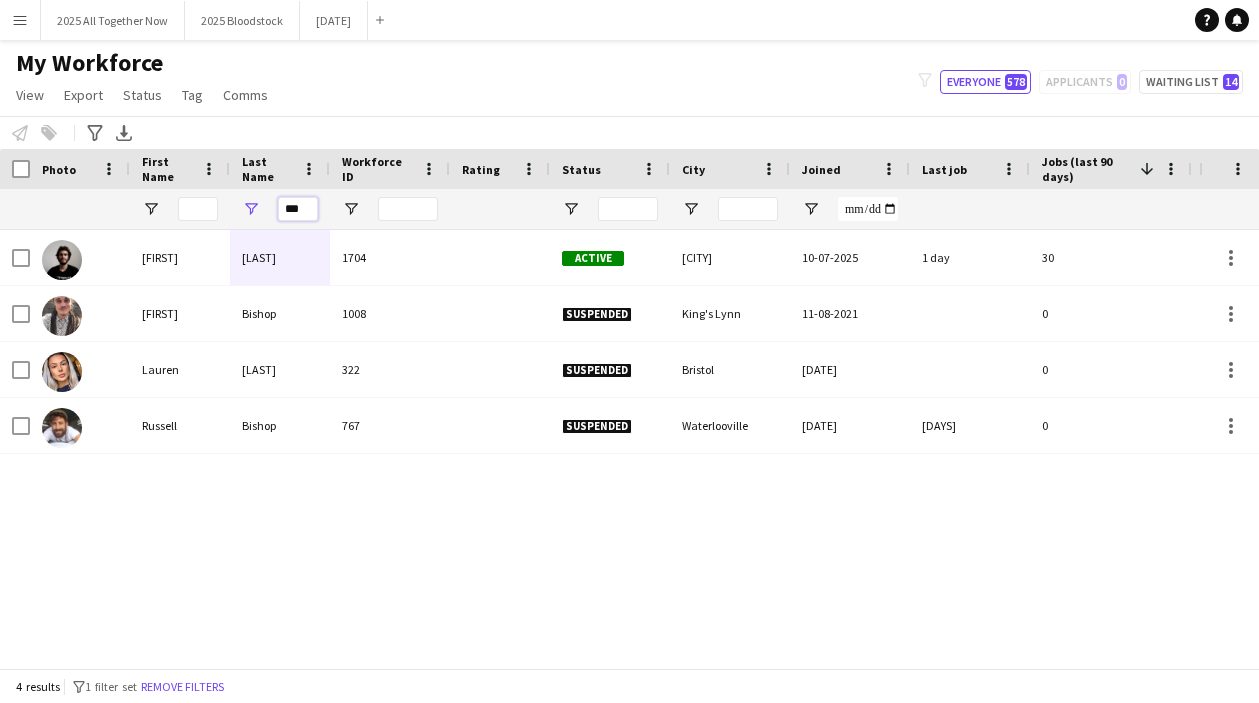 click on "***" at bounding box center [298, 209] 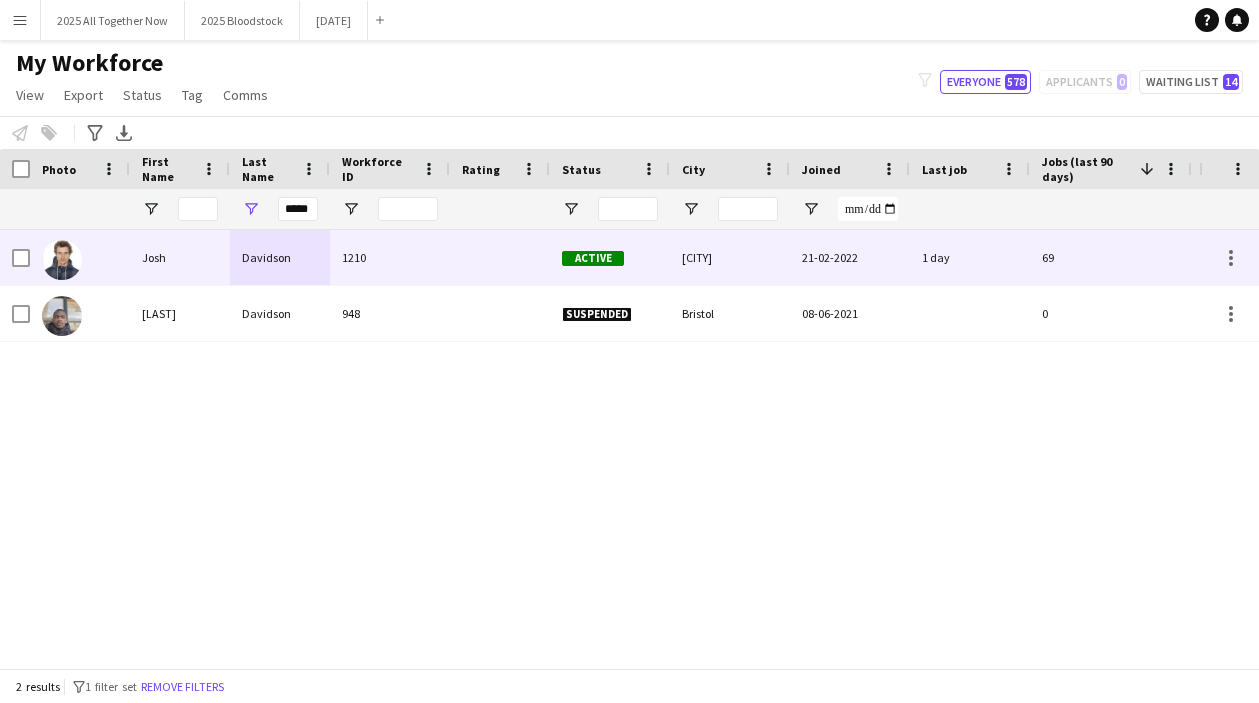 click on "Davidson" at bounding box center (280, 257) 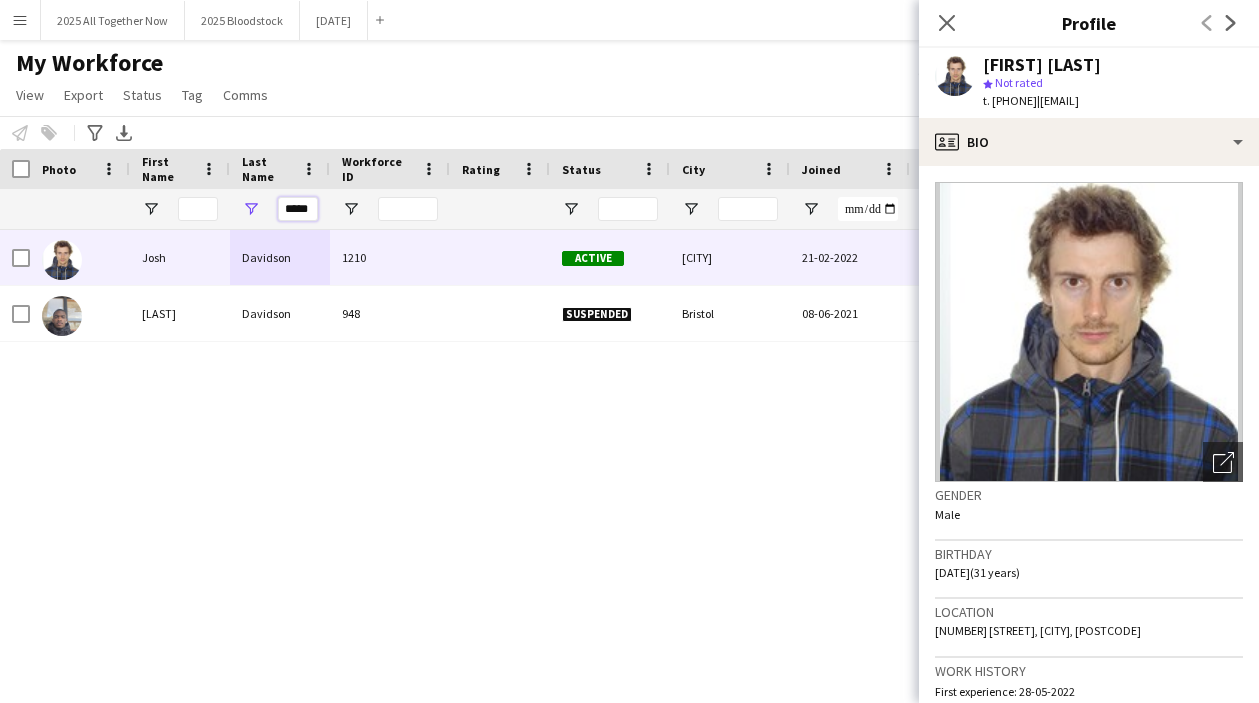 click on "*****" at bounding box center [298, 209] 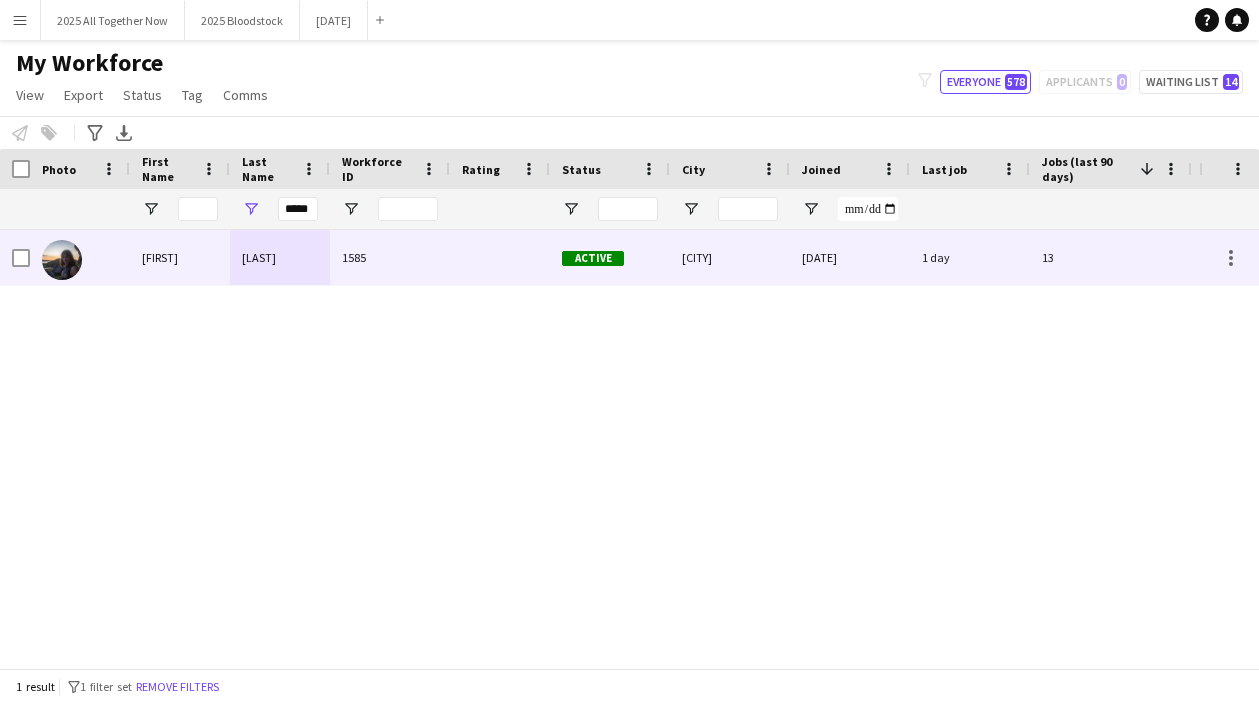 click on "1585" at bounding box center [390, 257] 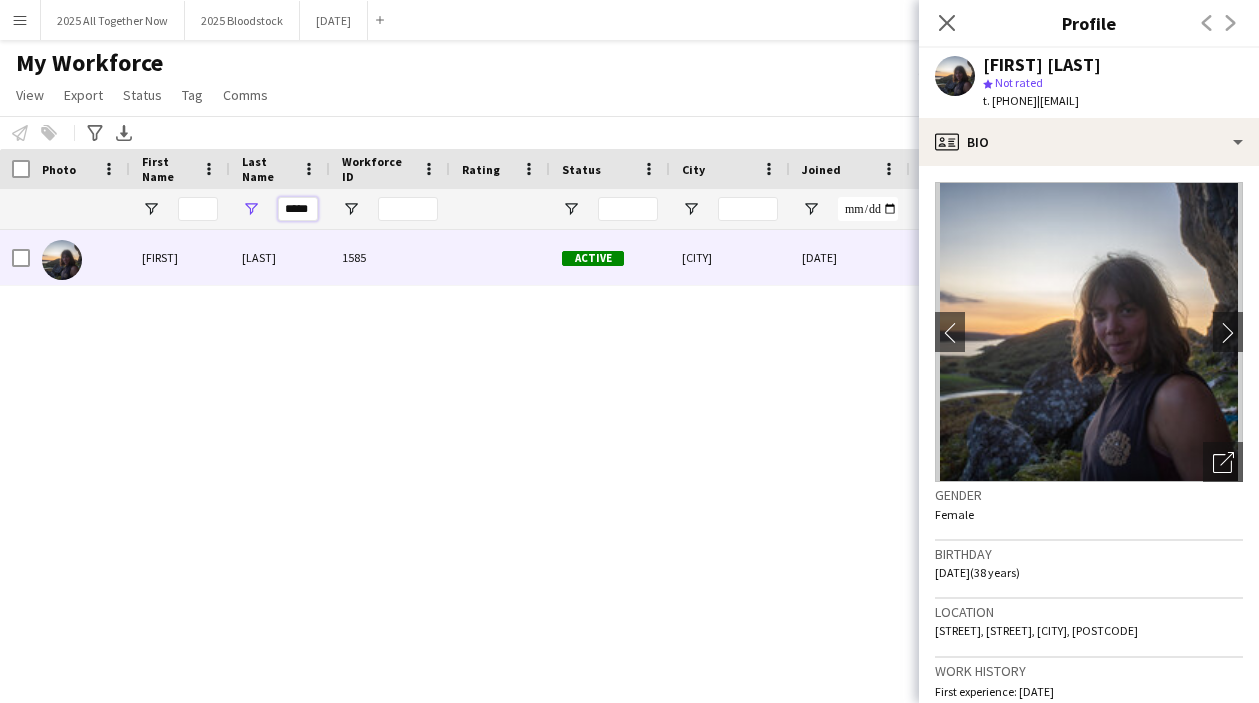click on "*****" at bounding box center (298, 209) 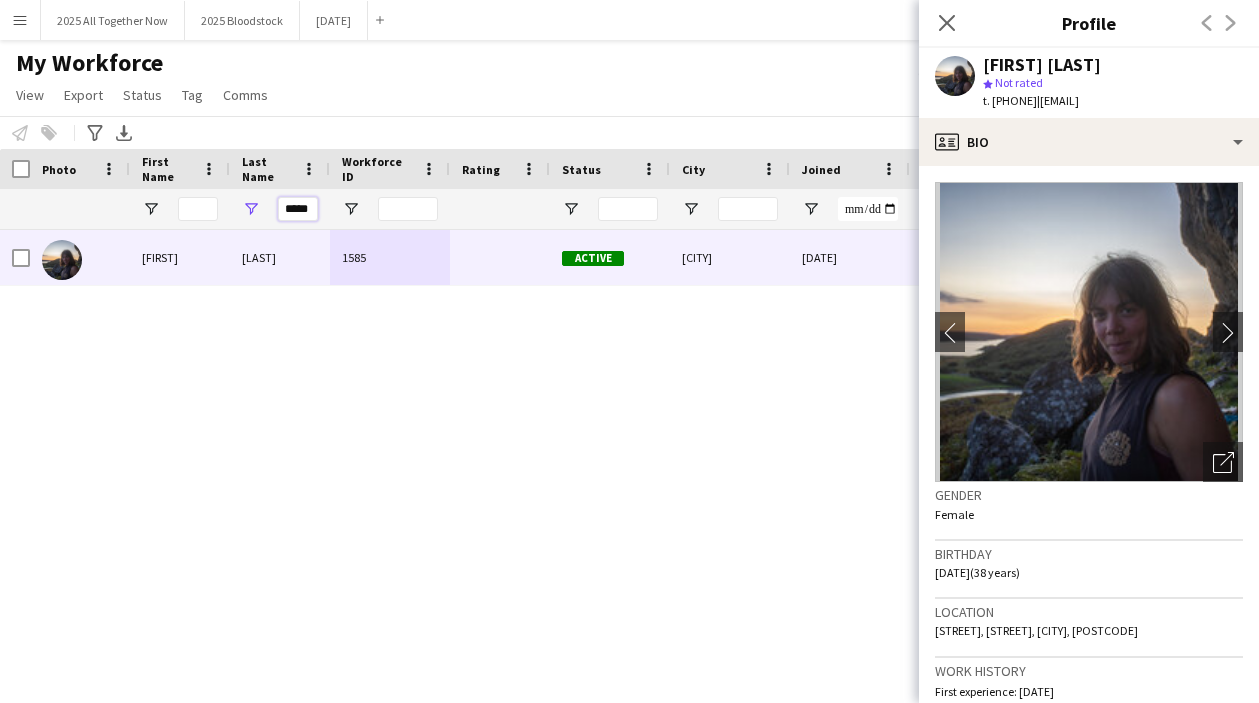 click on "*****" at bounding box center [298, 209] 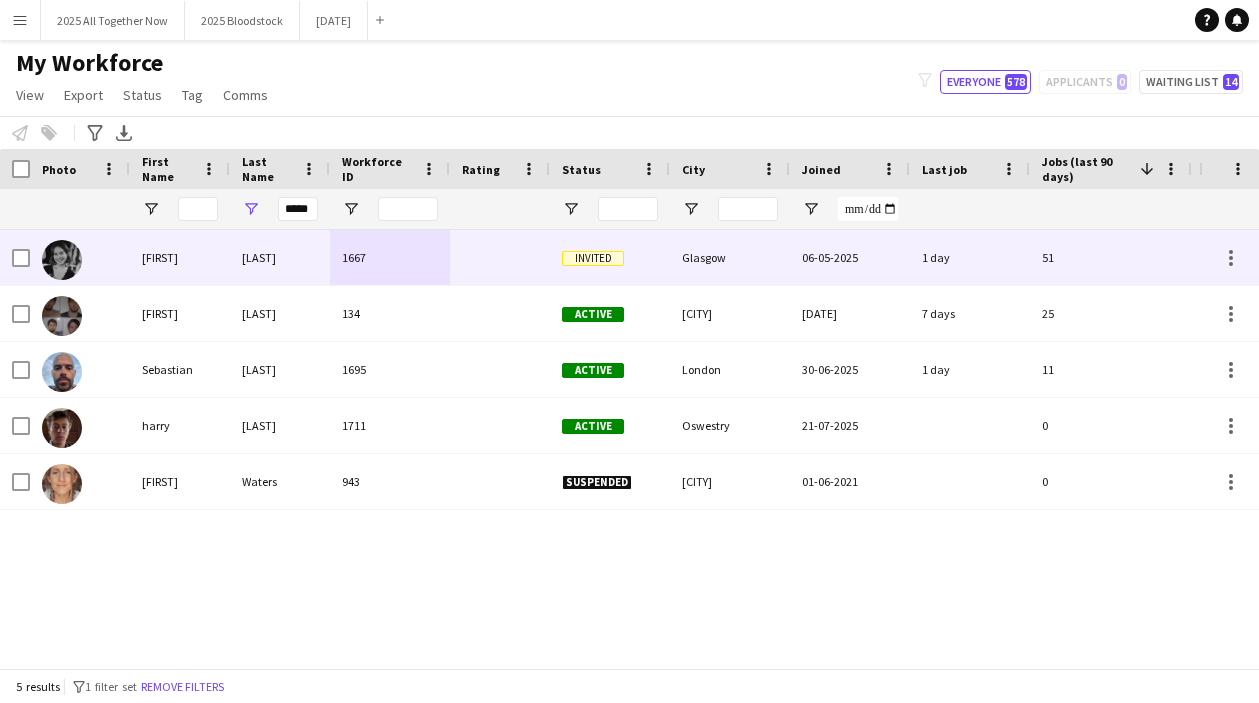 click on "[LAST]" at bounding box center [280, 257] 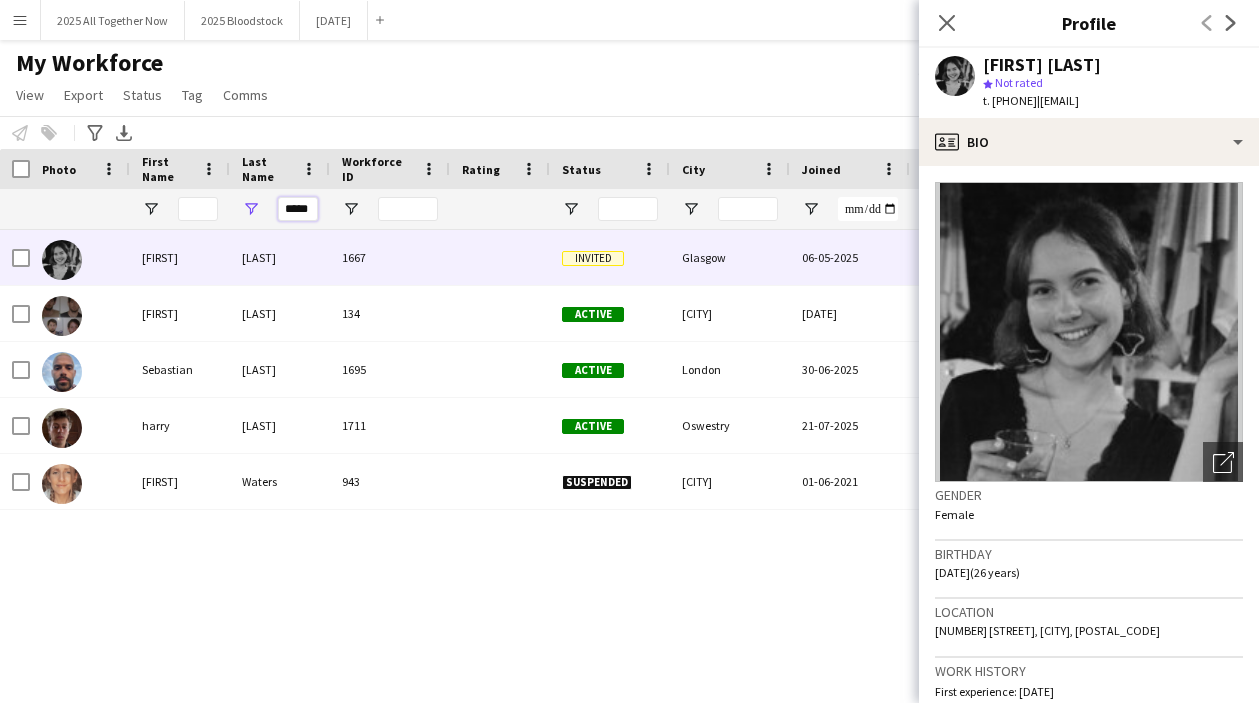 click on "*****" at bounding box center [298, 209] 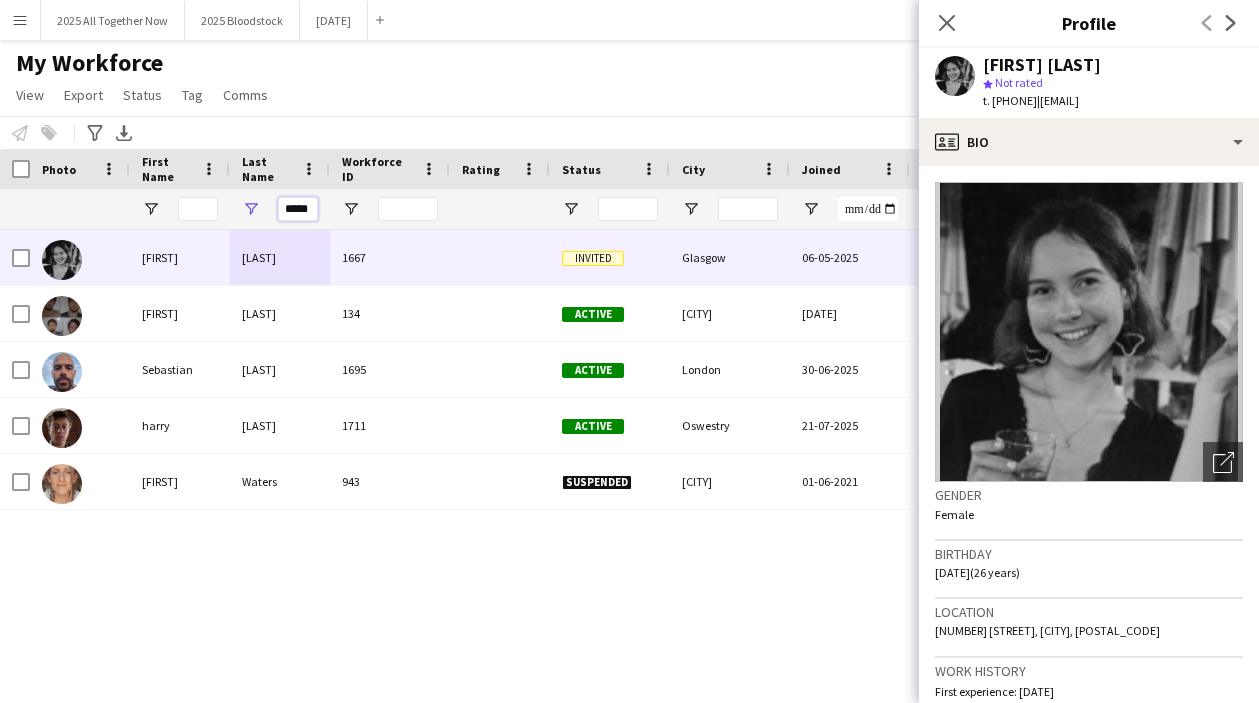 click on "*****" at bounding box center [298, 209] 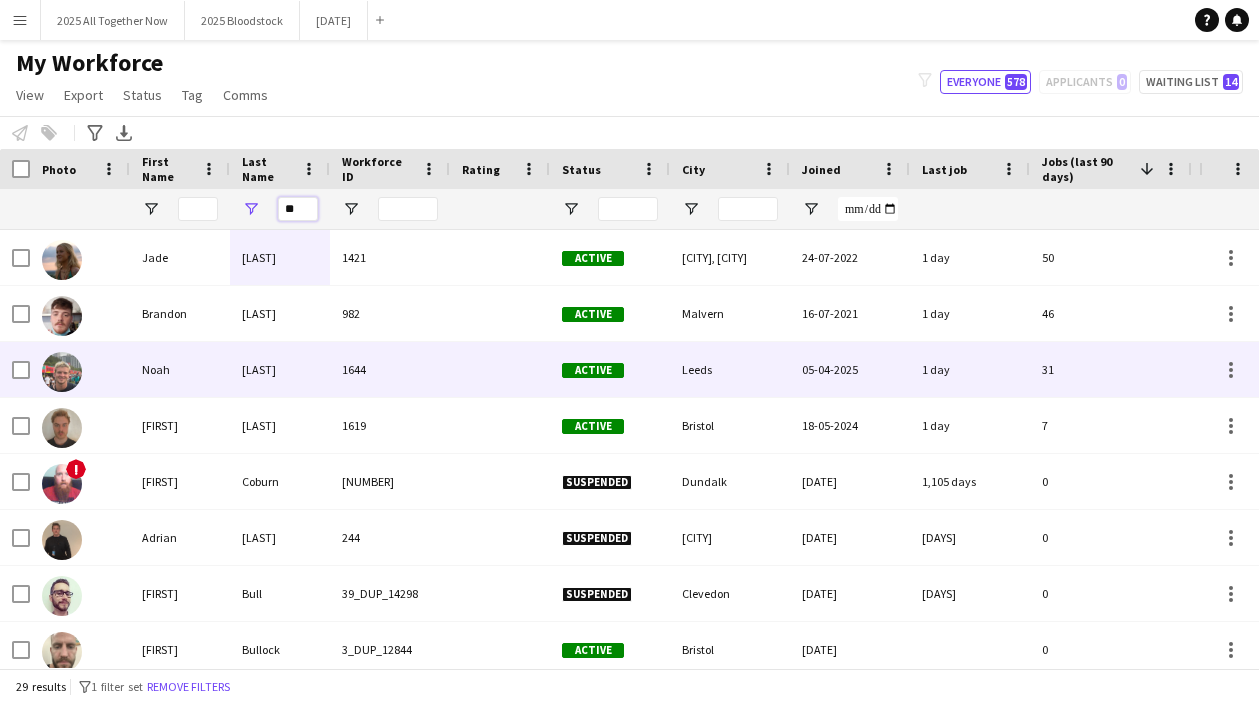 type on "**" 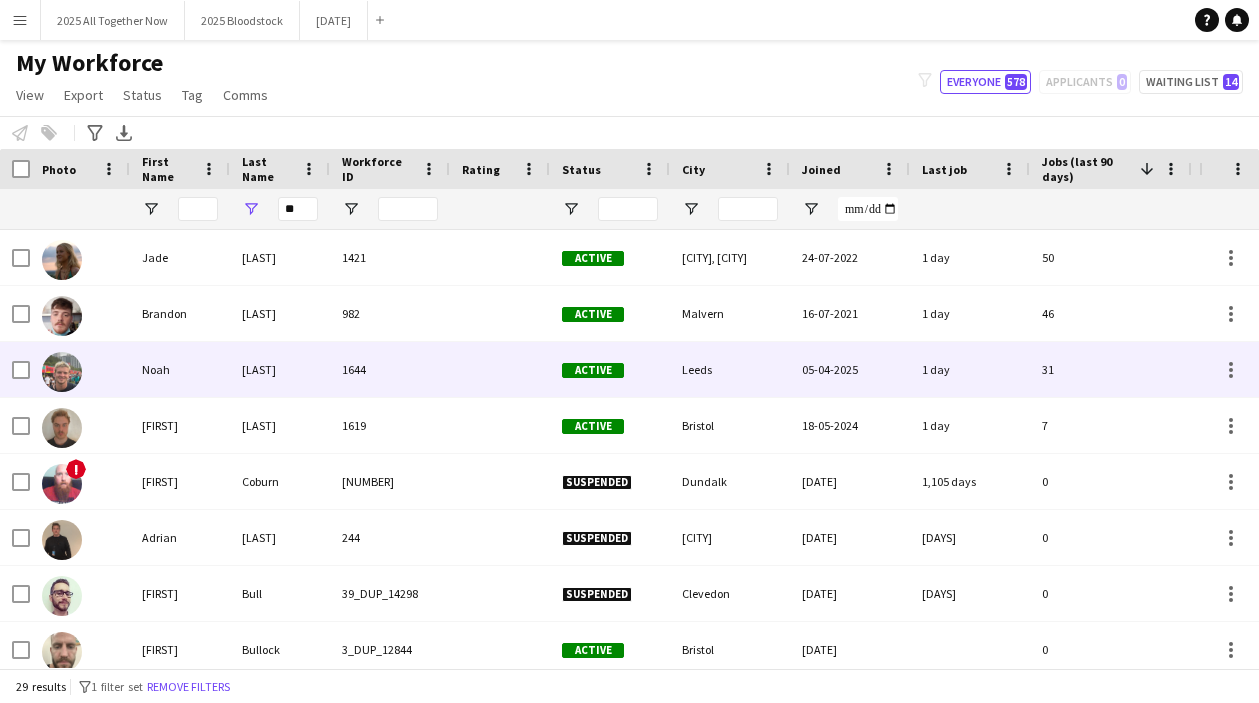 click on "[LAST]" at bounding box center (280, 369) 